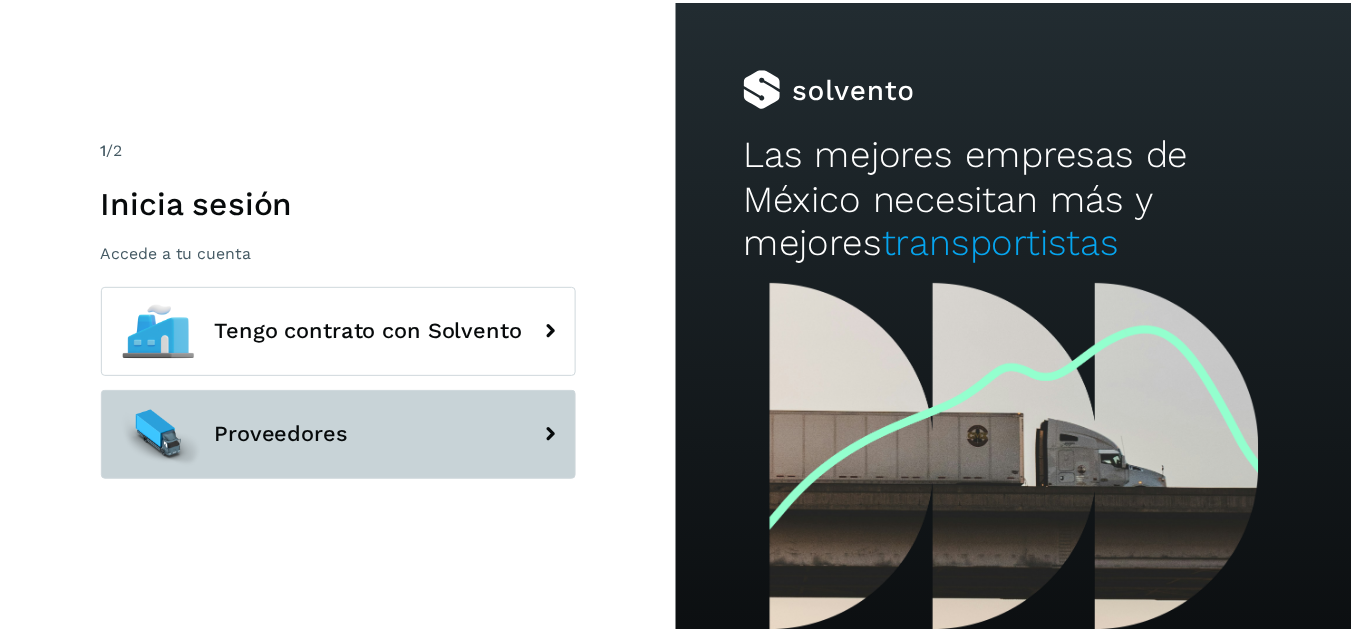 scroll, scrollTop: 0, scrollLeft: 0, axis: both 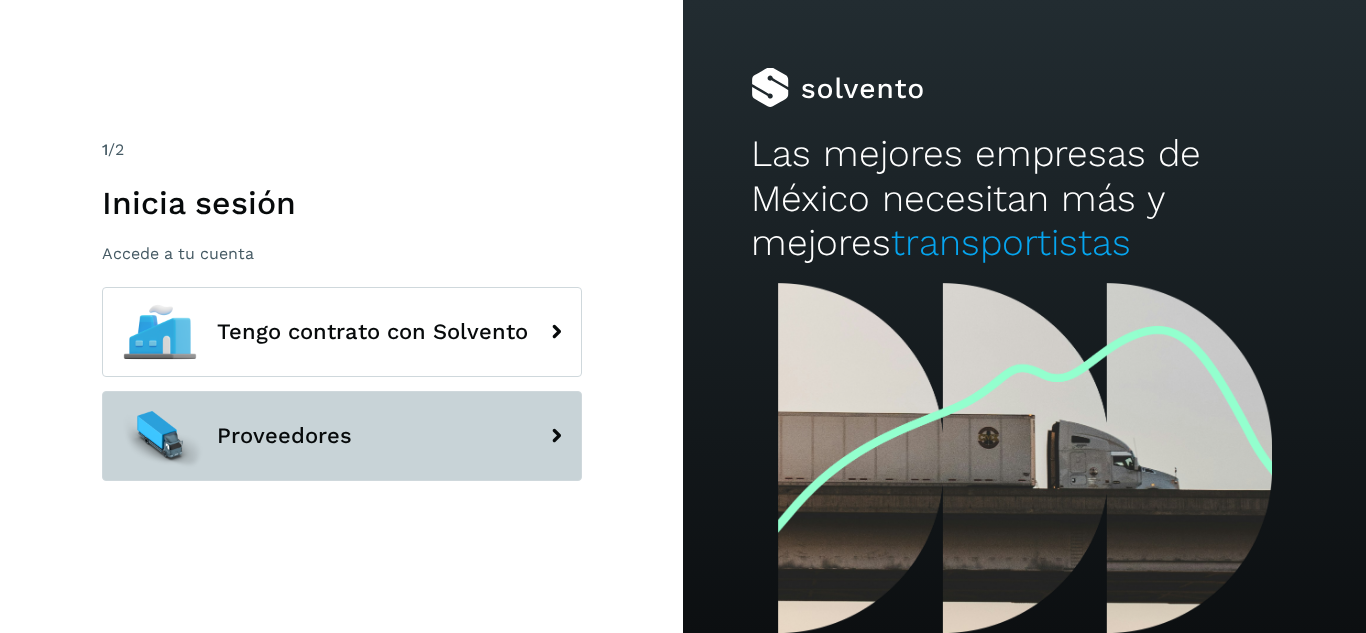 click on "Proveedores" at bounding box center (342, 436) 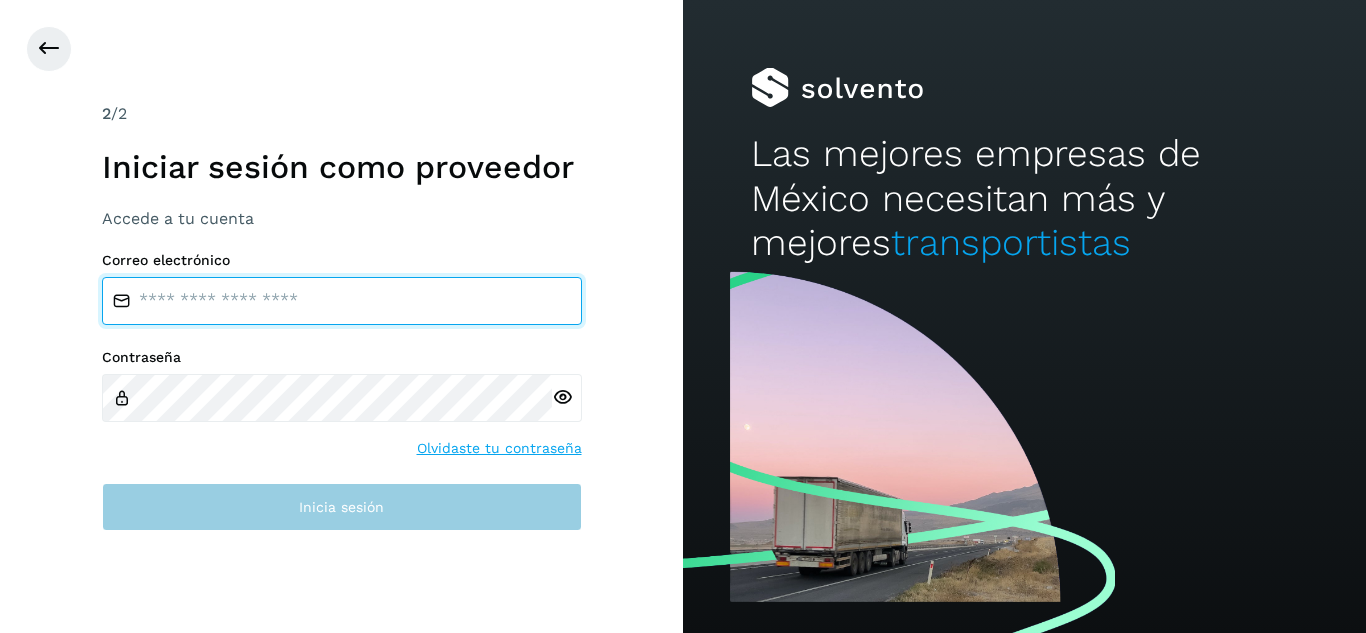 type on "**********" 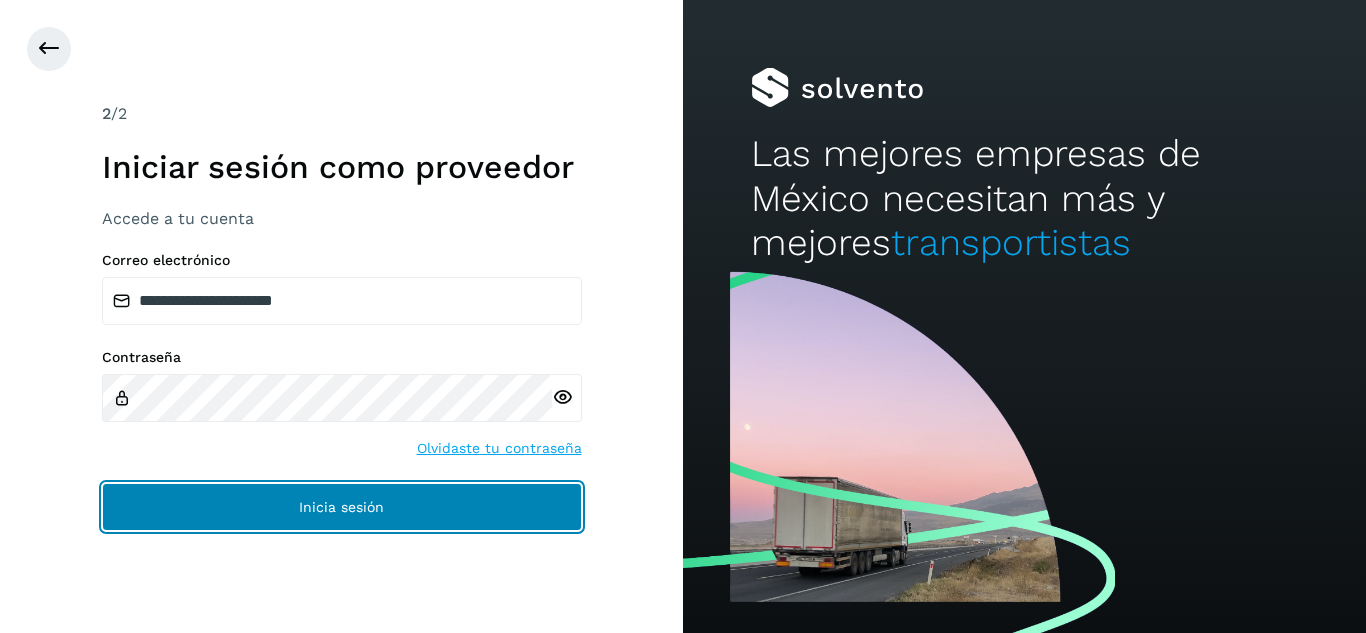 click on "Inicia sesión" at bounding box center [342, 507] 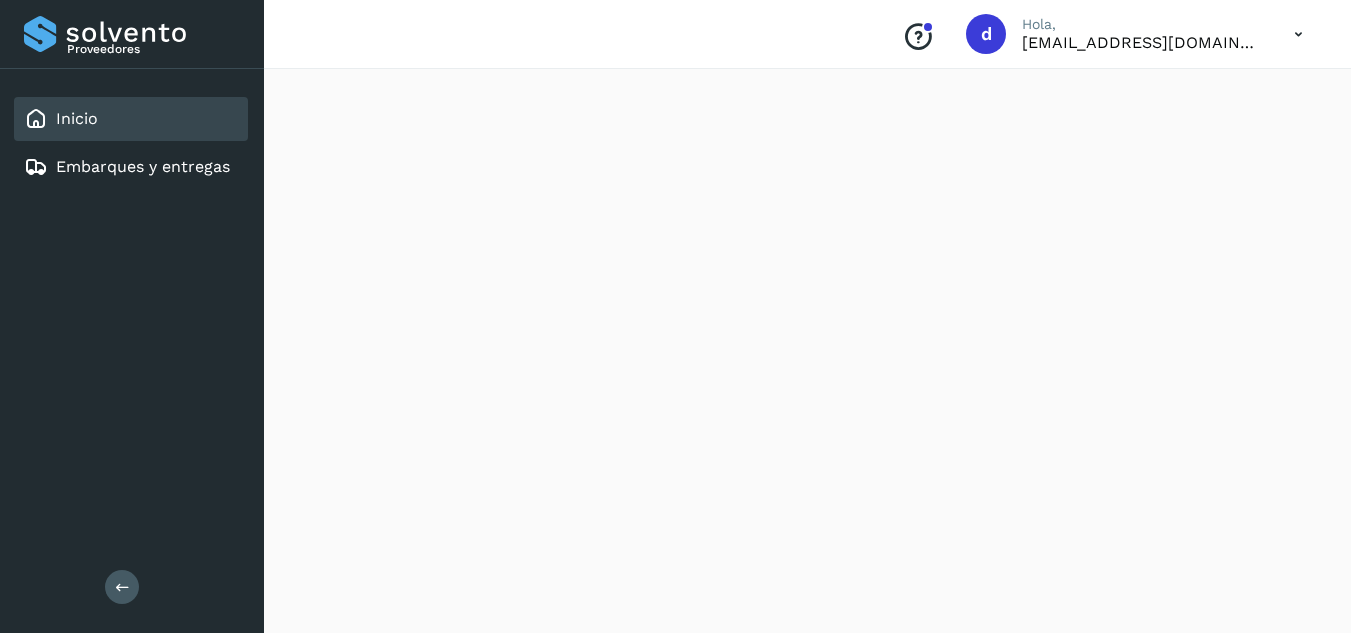 scroll, scrollTop: 1600, scrollLeft: 0, axis: vertical 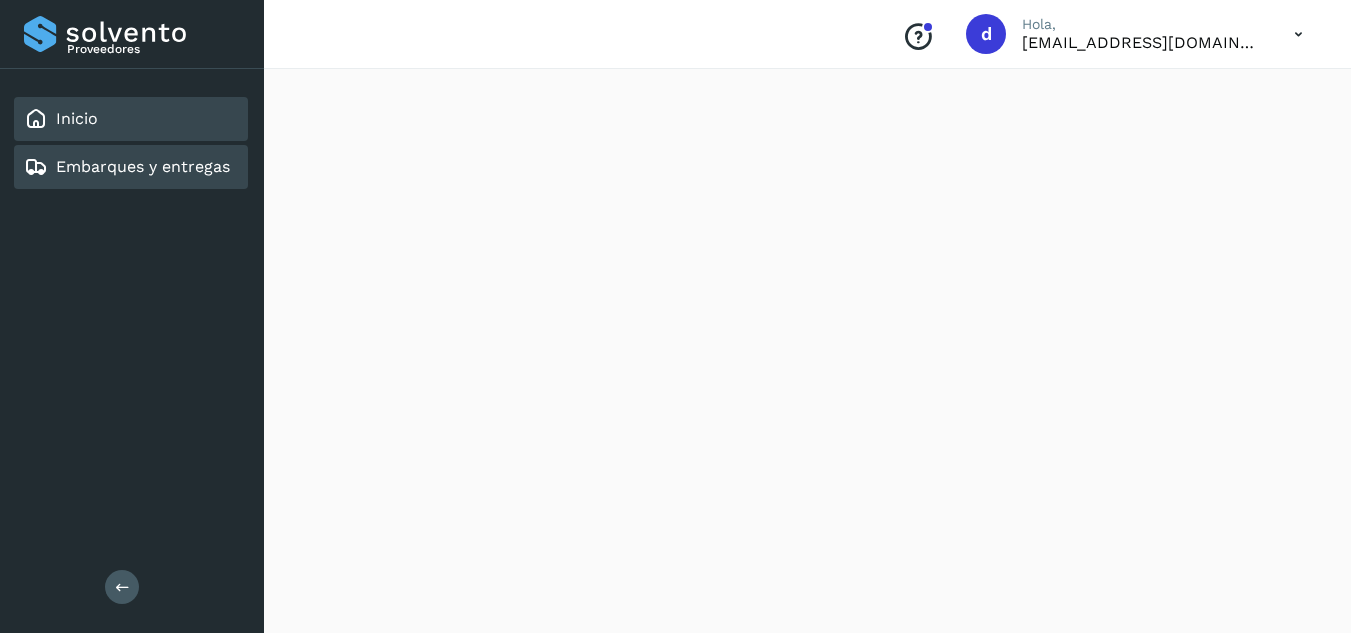 click on "Embarques y entregas" at bounding box center (143, 166) 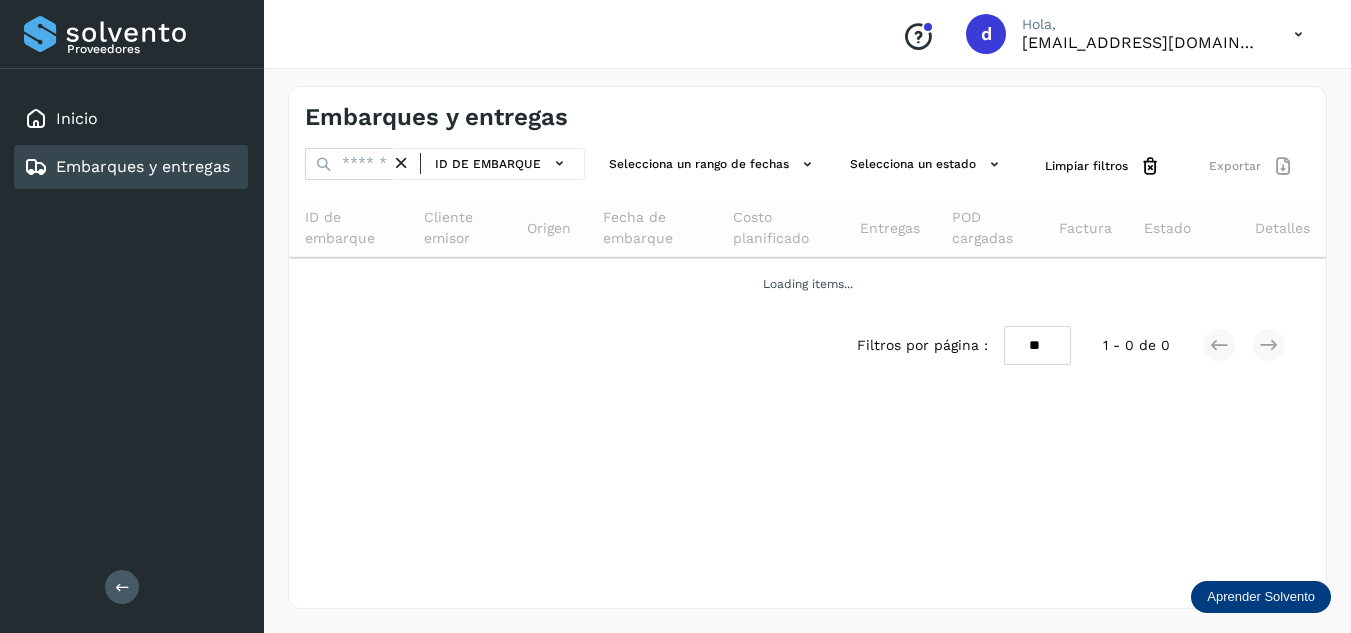 scroll, scrollTop: 0, scrollLeft: 0, axis: both 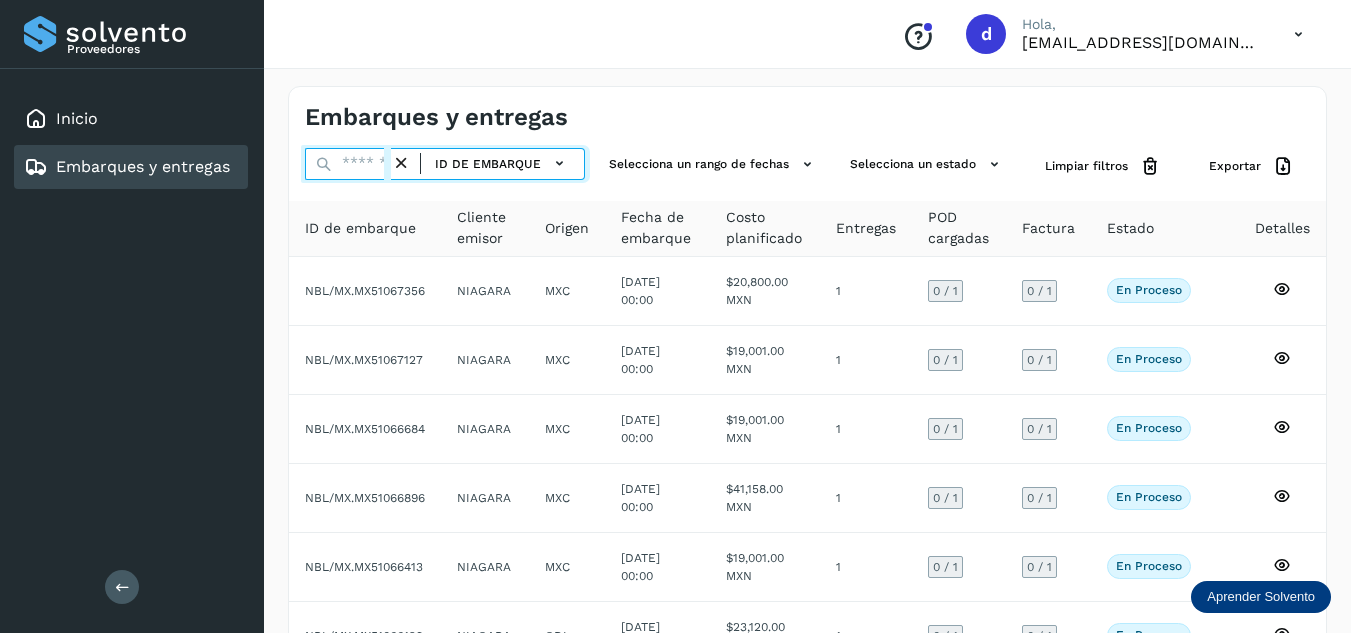 click at bounding box center (348, 164) 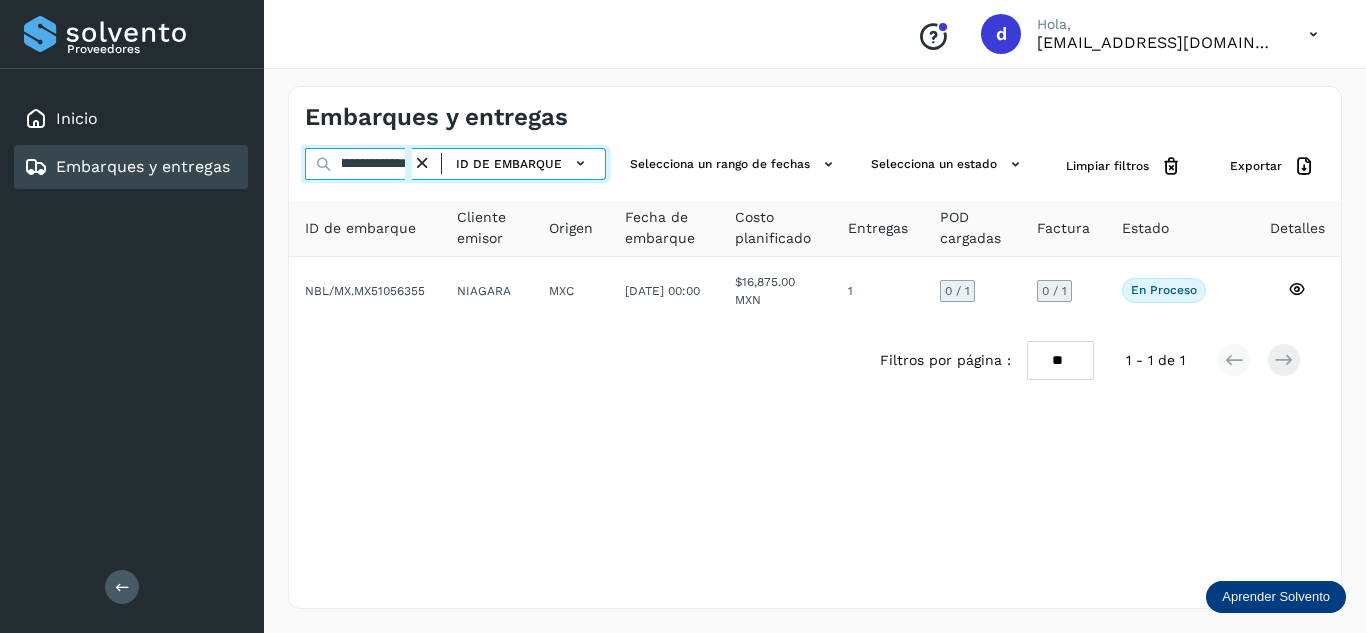 scroll, scrollTop: 0, scrollLeft: 76, axis: horizontal 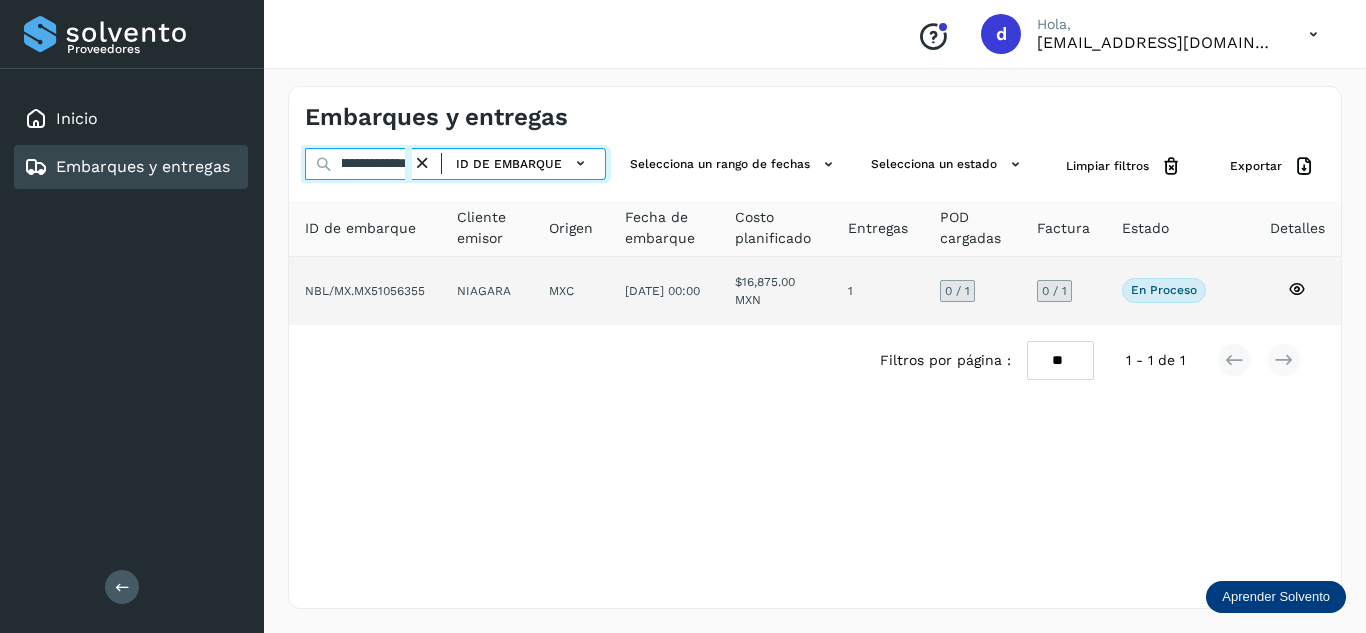 type on "**********" 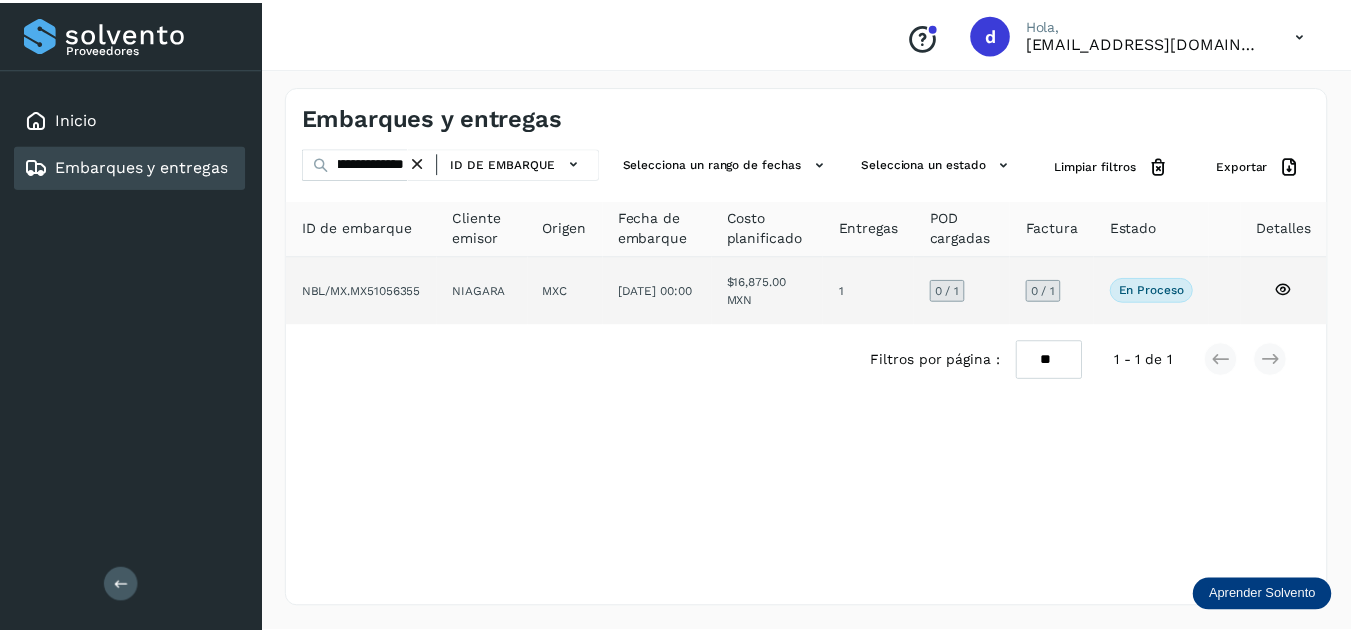 scroll, scrollTop: 0, scrollLeft: 0, axis: both 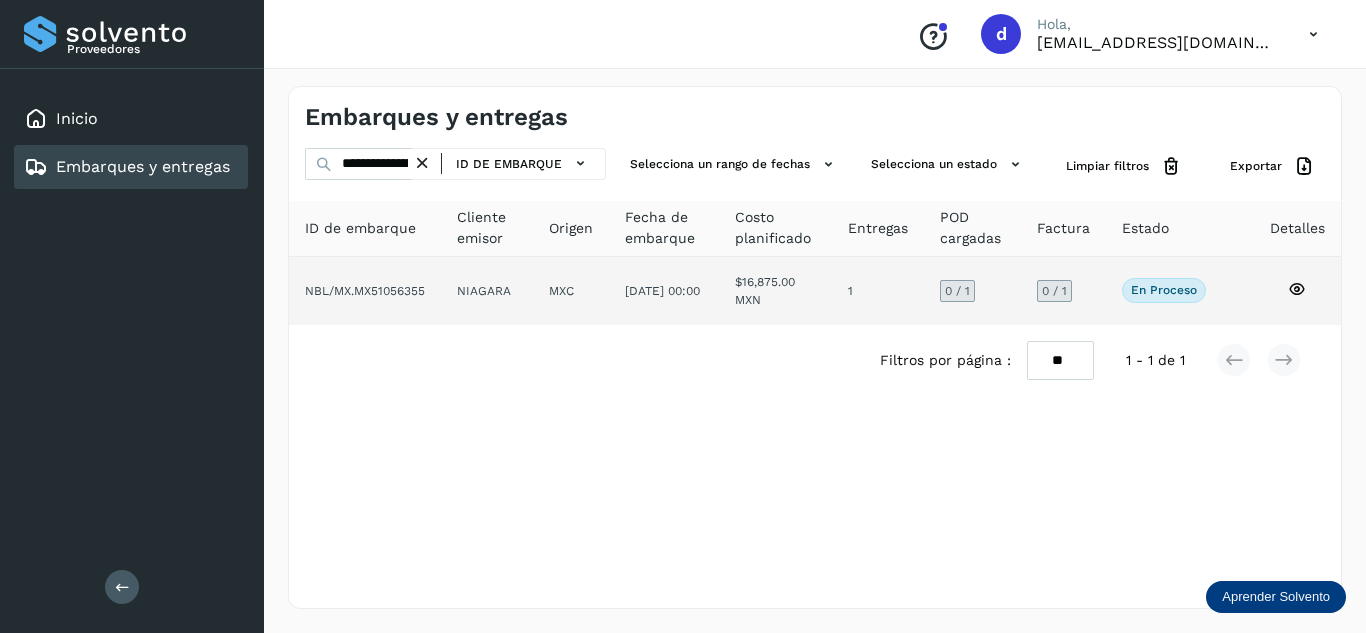 click 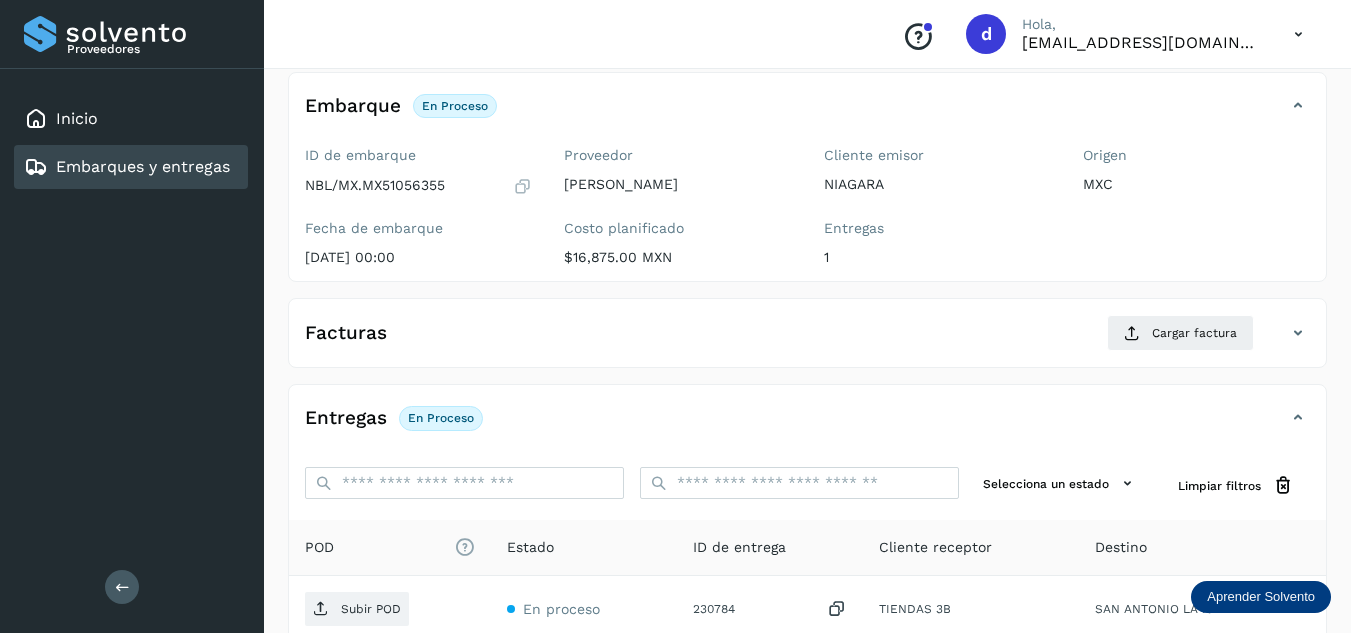scroll, scrollTop: 316, scrollLeft: 0, axis: vertical 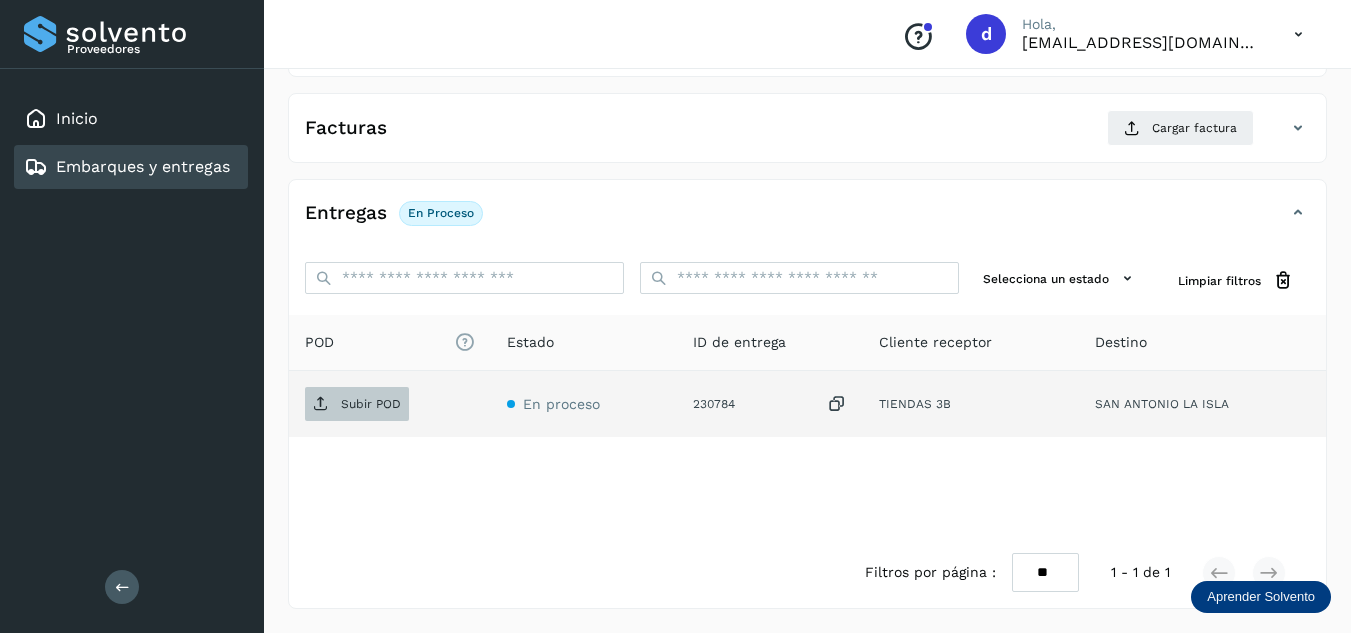 click at bounding box center (321, 404) 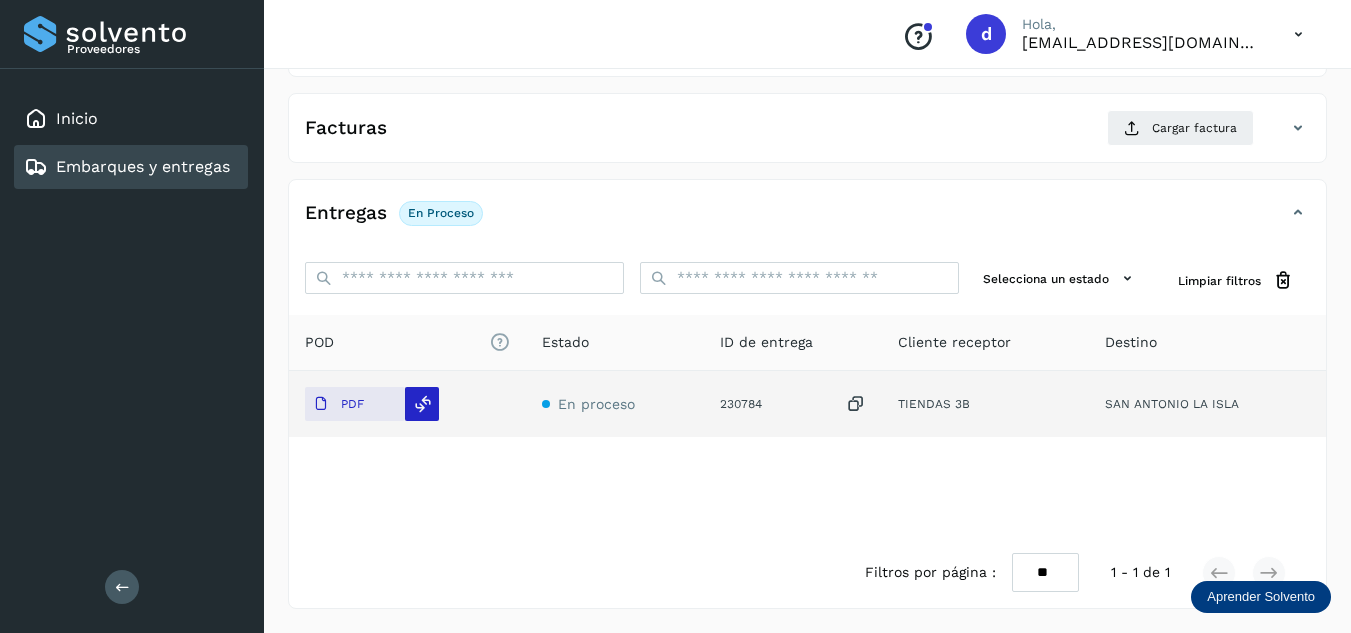 click 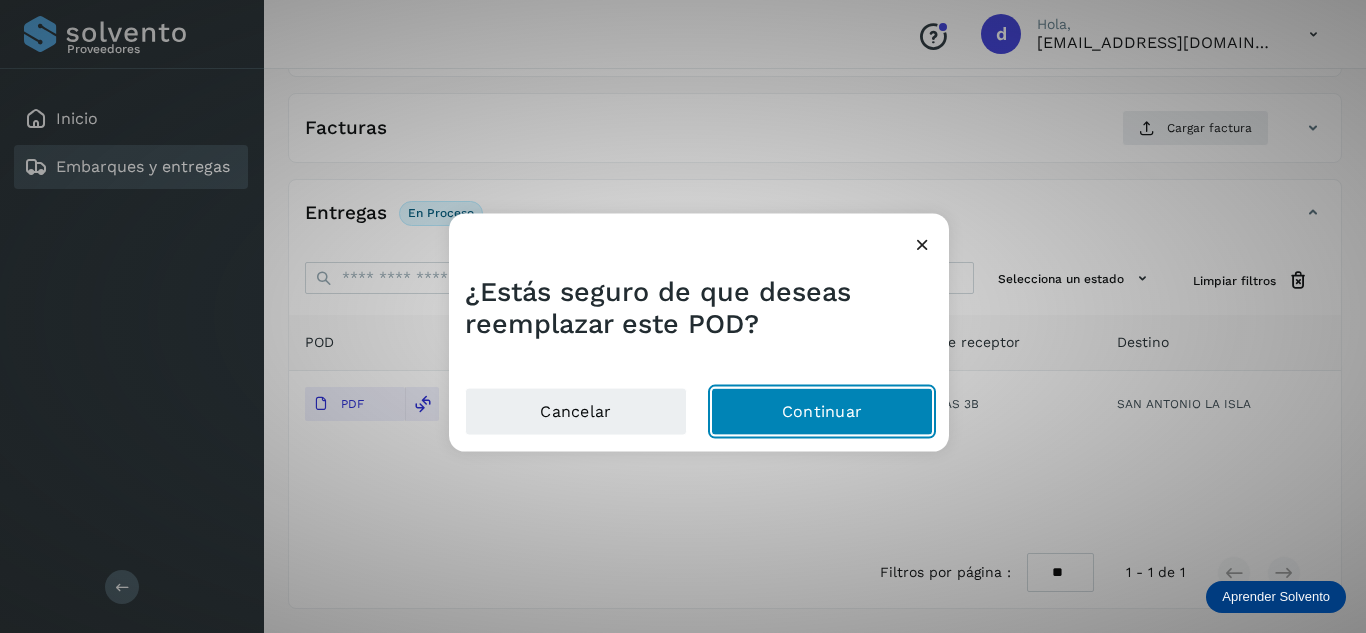 click on "Continuar" 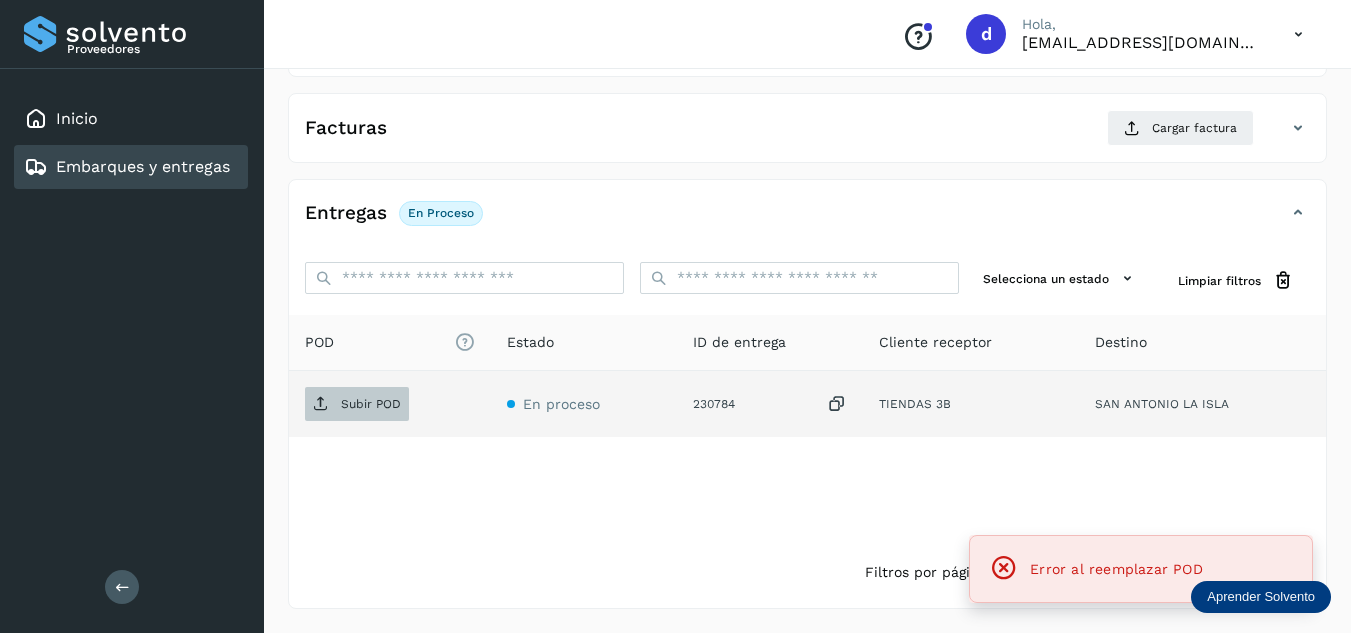 click on "Subir POD" at bounding box center [371, 404] 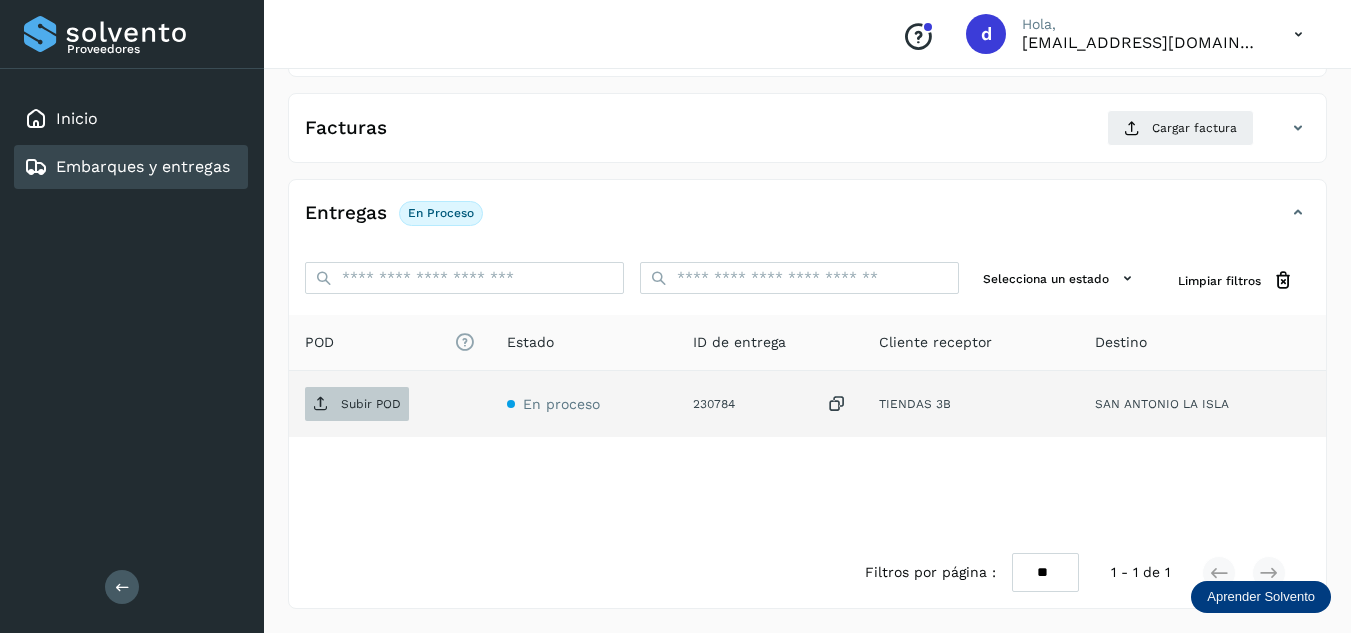 click on "Subir POD" at bounding box center [357, 404] 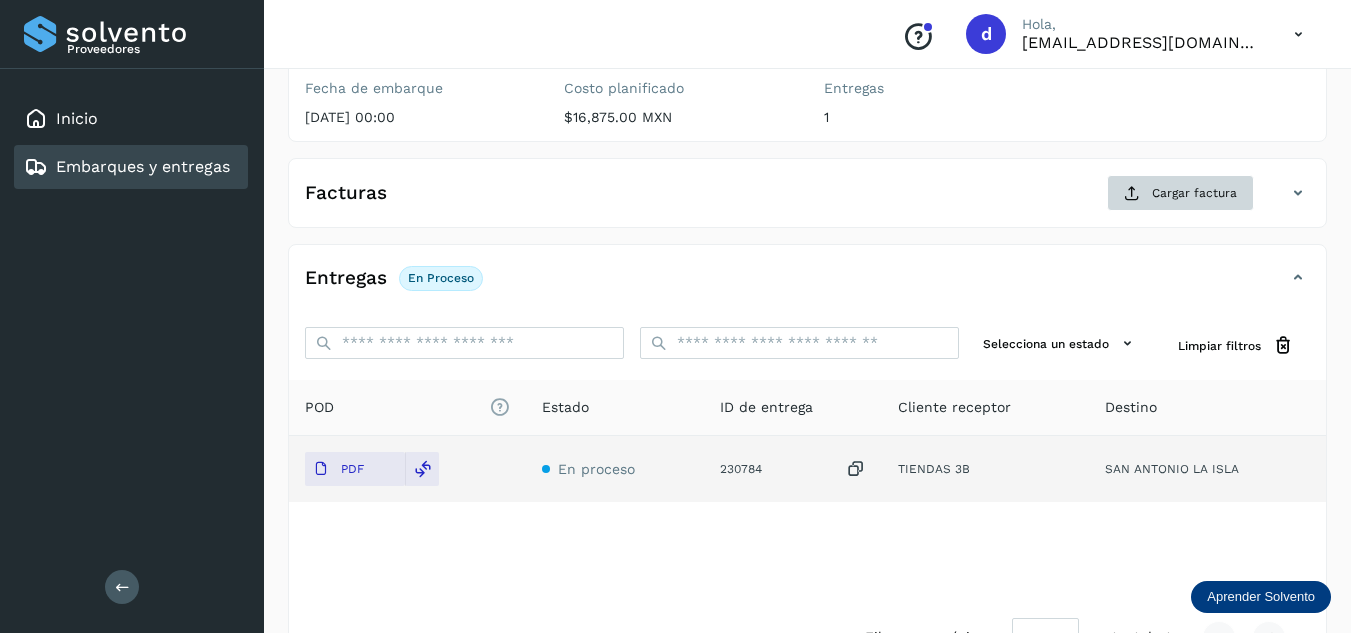 scroll, scrollTop: 216, scrollLeft: 0, axis: vertical 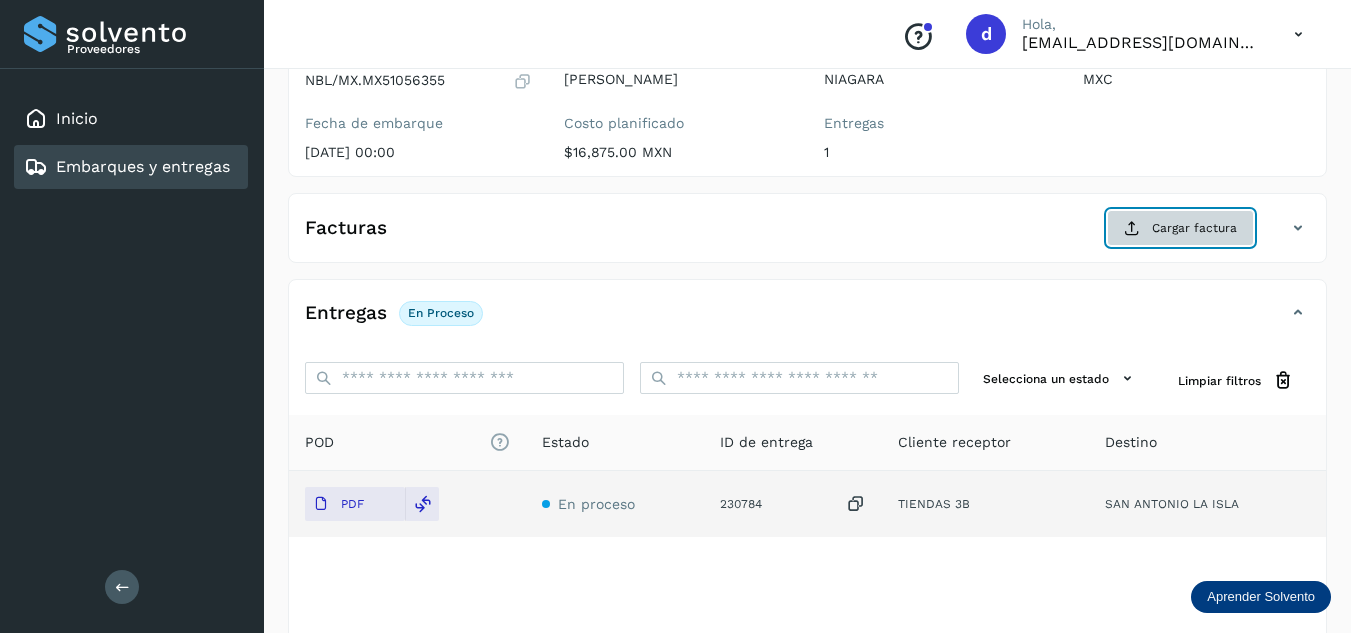 click on "Cargar factura" at bounding box center [1180, 228] 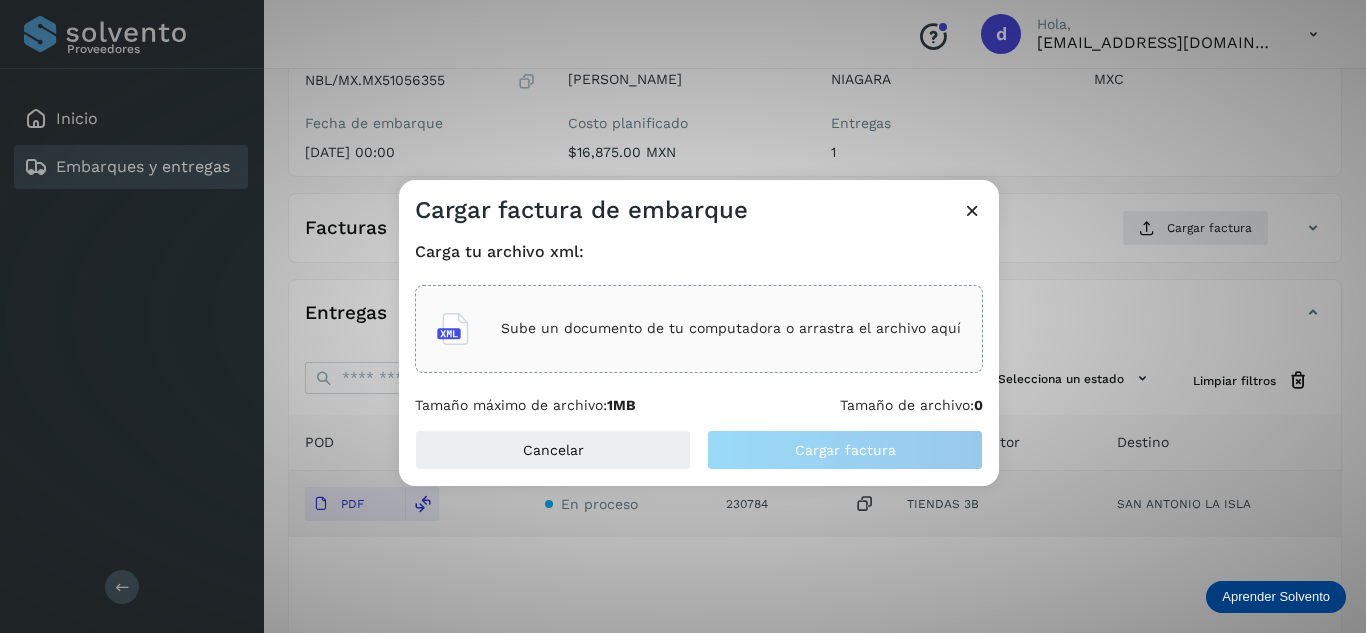 click on "Sube un documento de tu computadora o arrastra el archivo aquí" 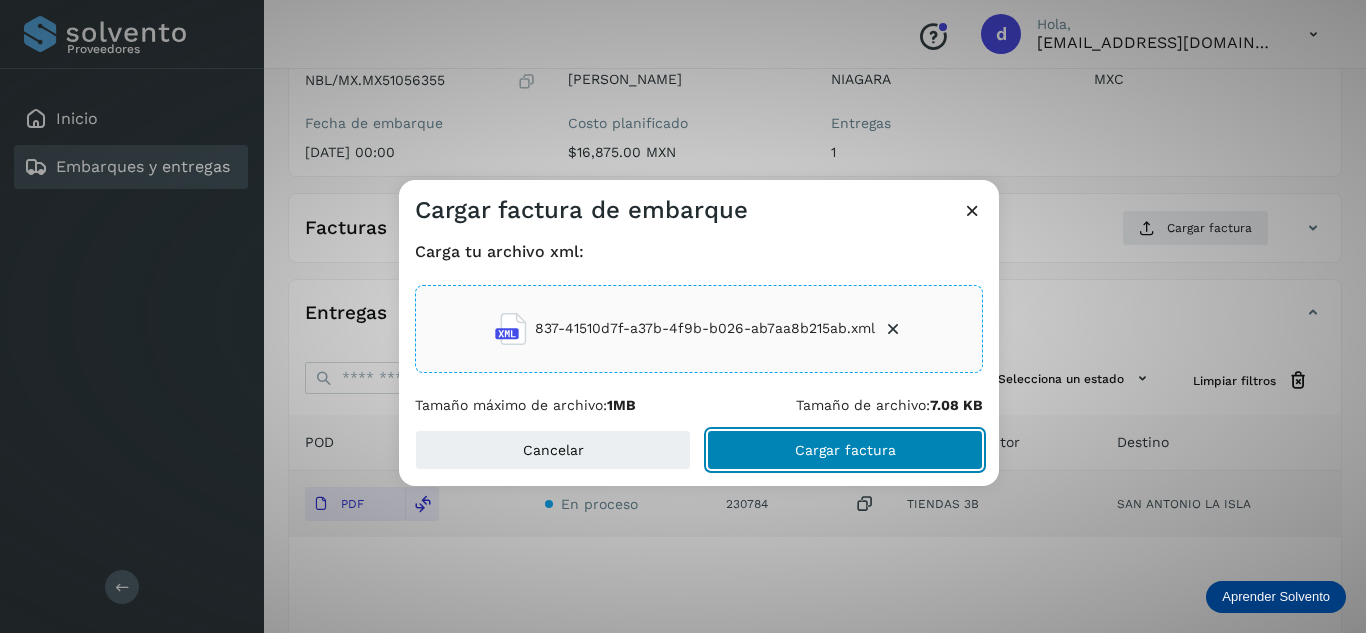 click on "Cargar factura" 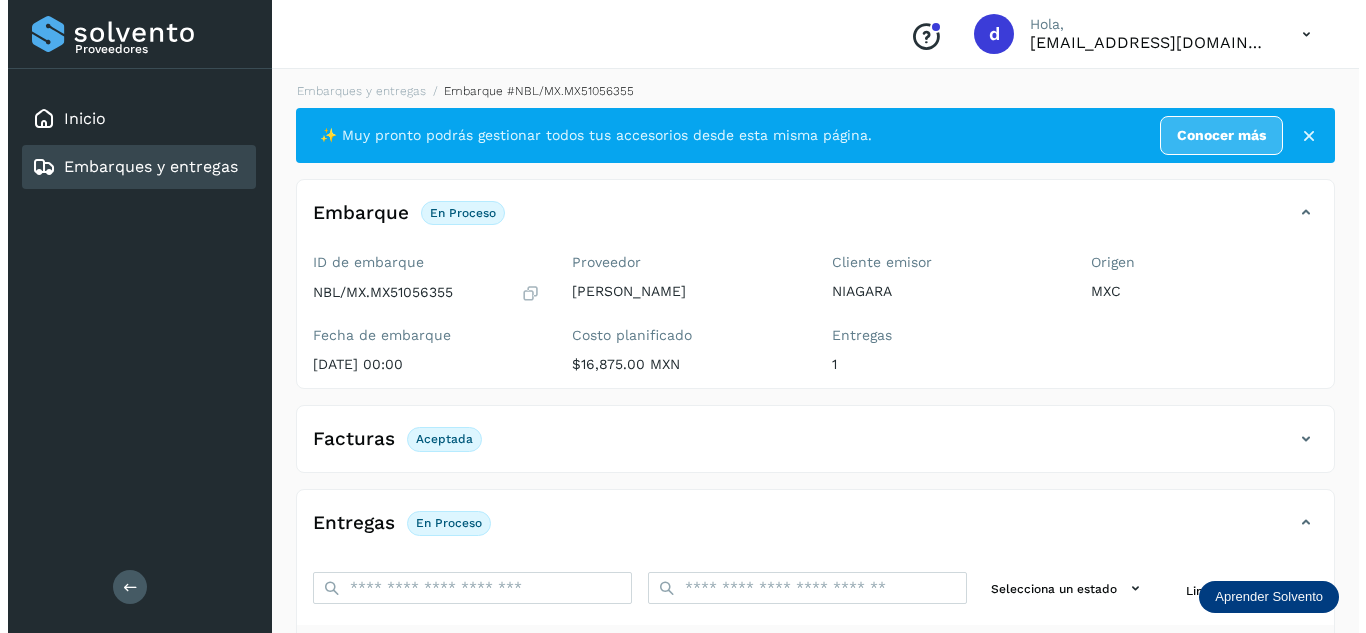 scroll, scrollTop: 0, scrollLeft: 0, axis: both 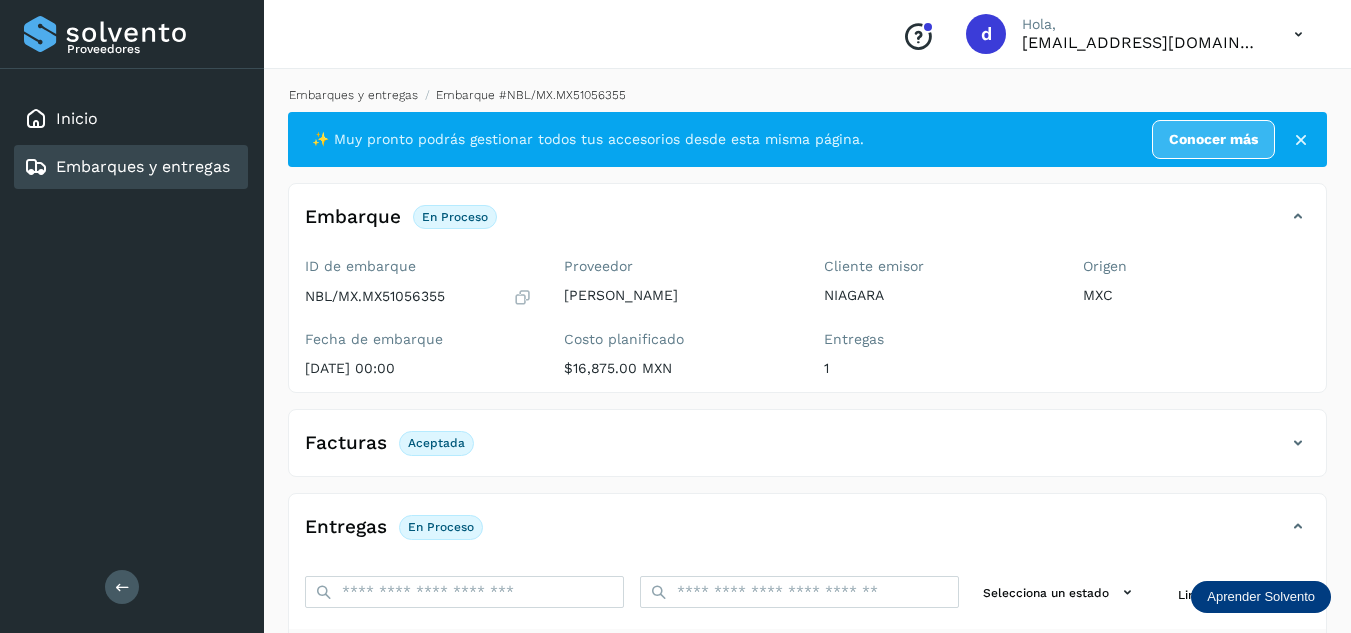 click on "Embarques y entregas" at bounding box center [353, 95] 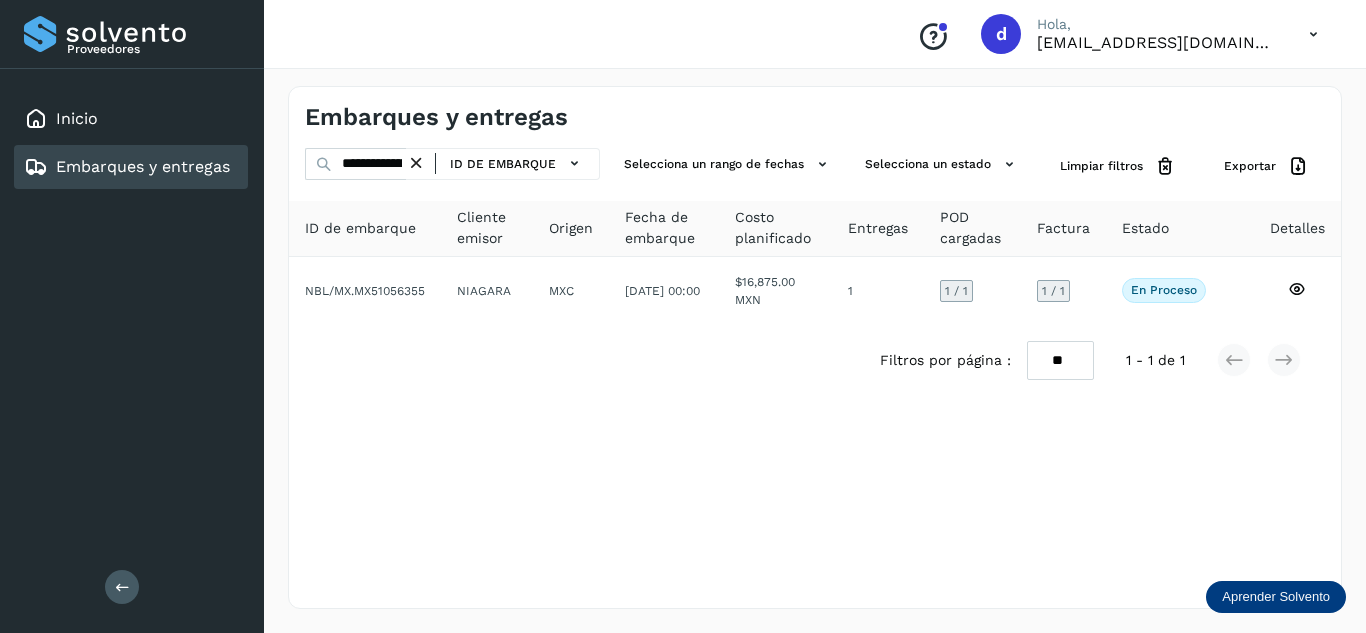 click at bounding box center (416, 163) 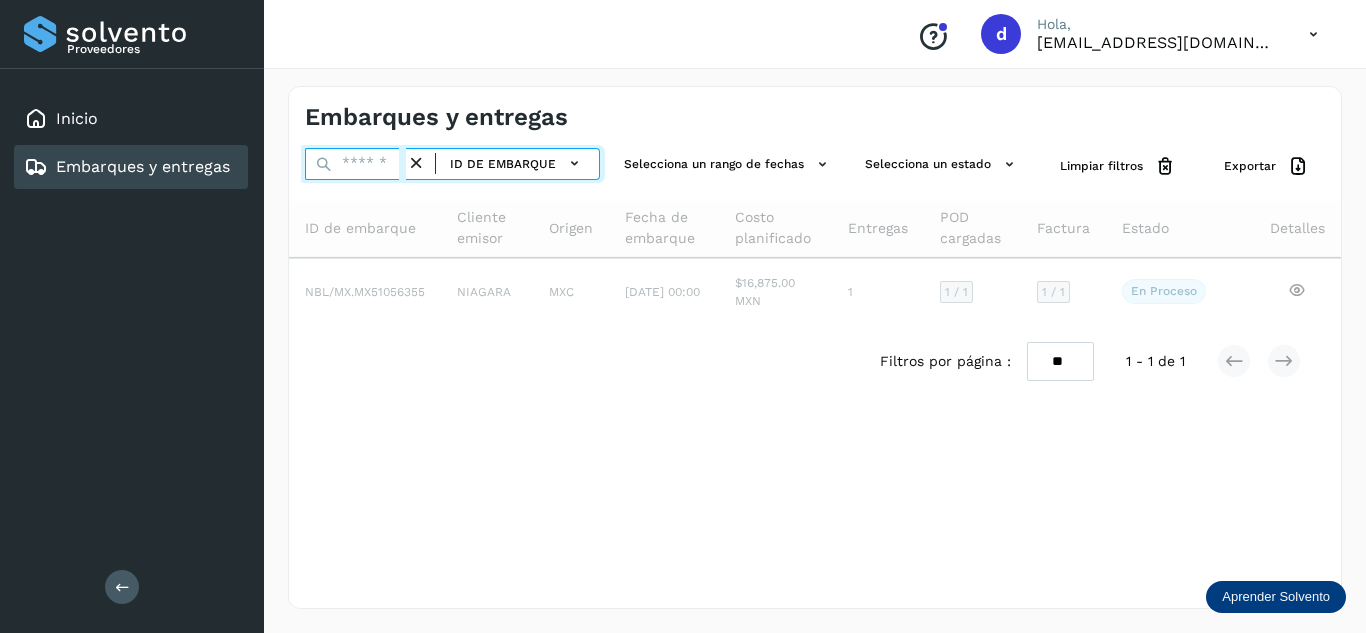 click at bounding box center (355, 164) 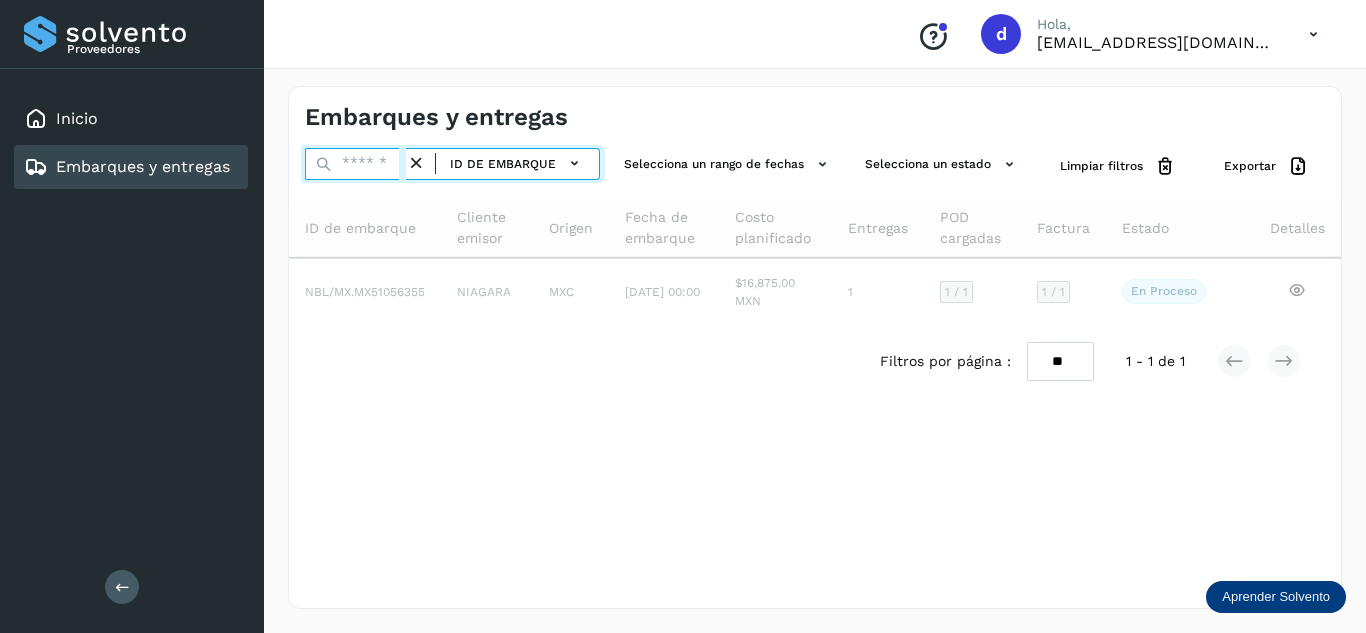 paste on "**********" 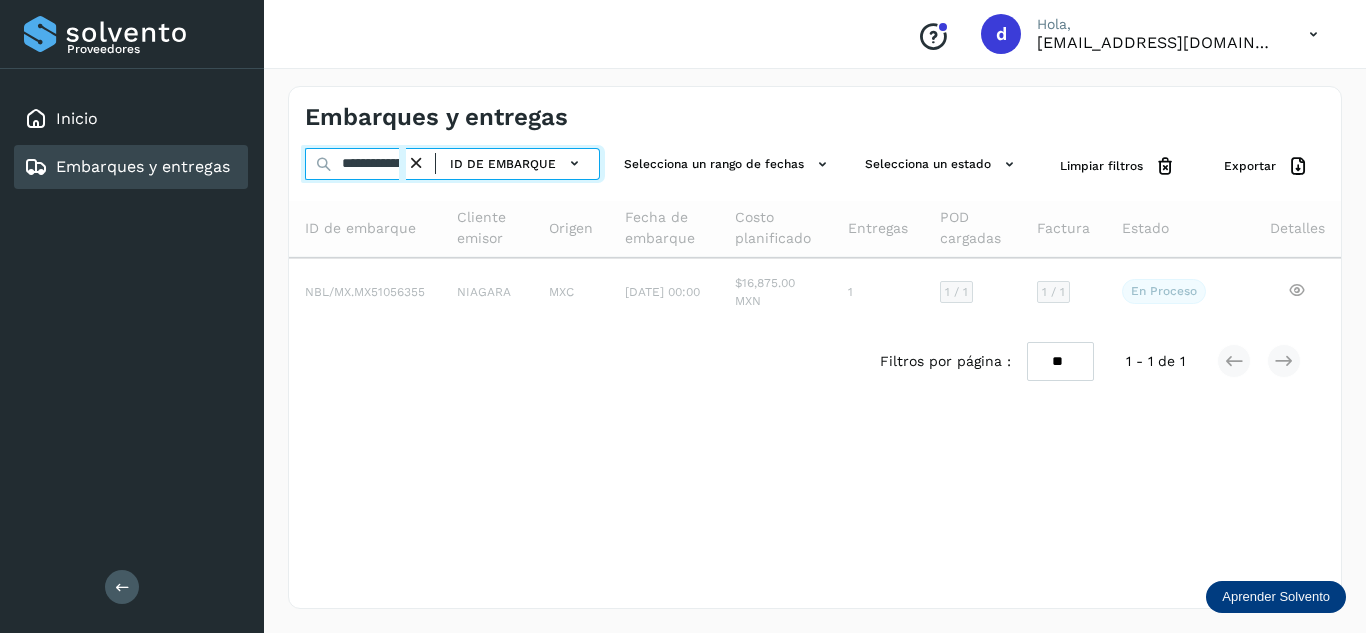 scroll, scrollTop: 0, scrollLeft: 77, axis: horizontal 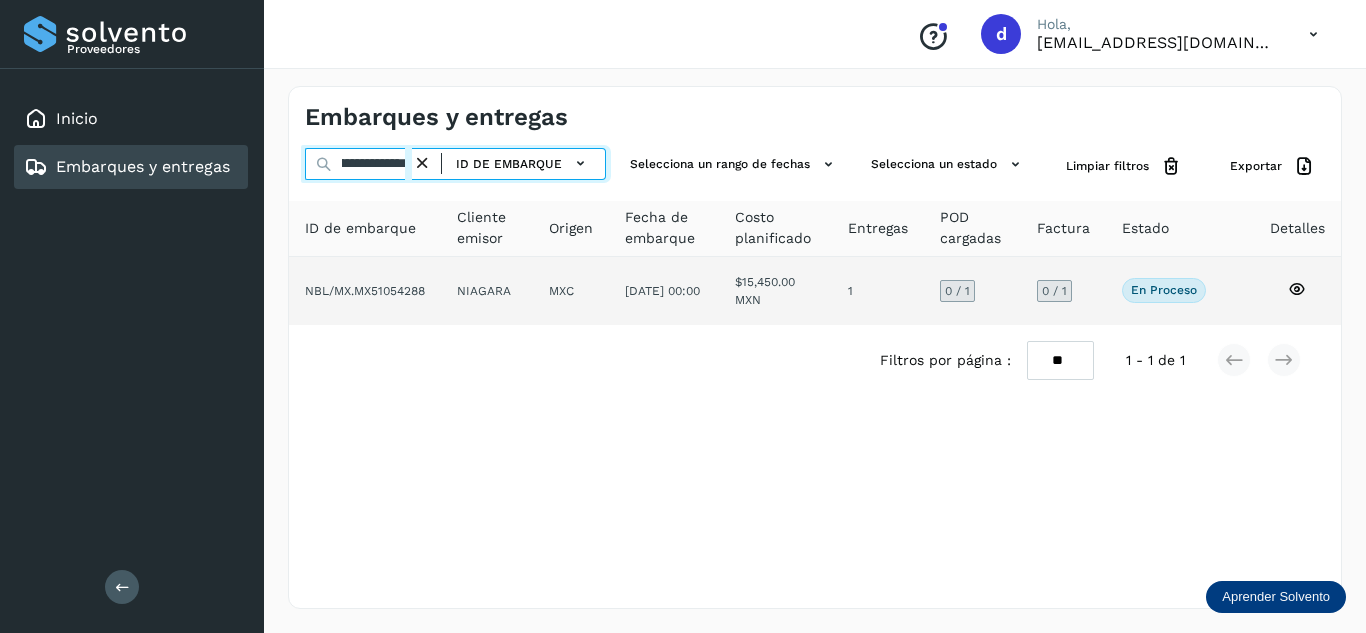 type on "**********" 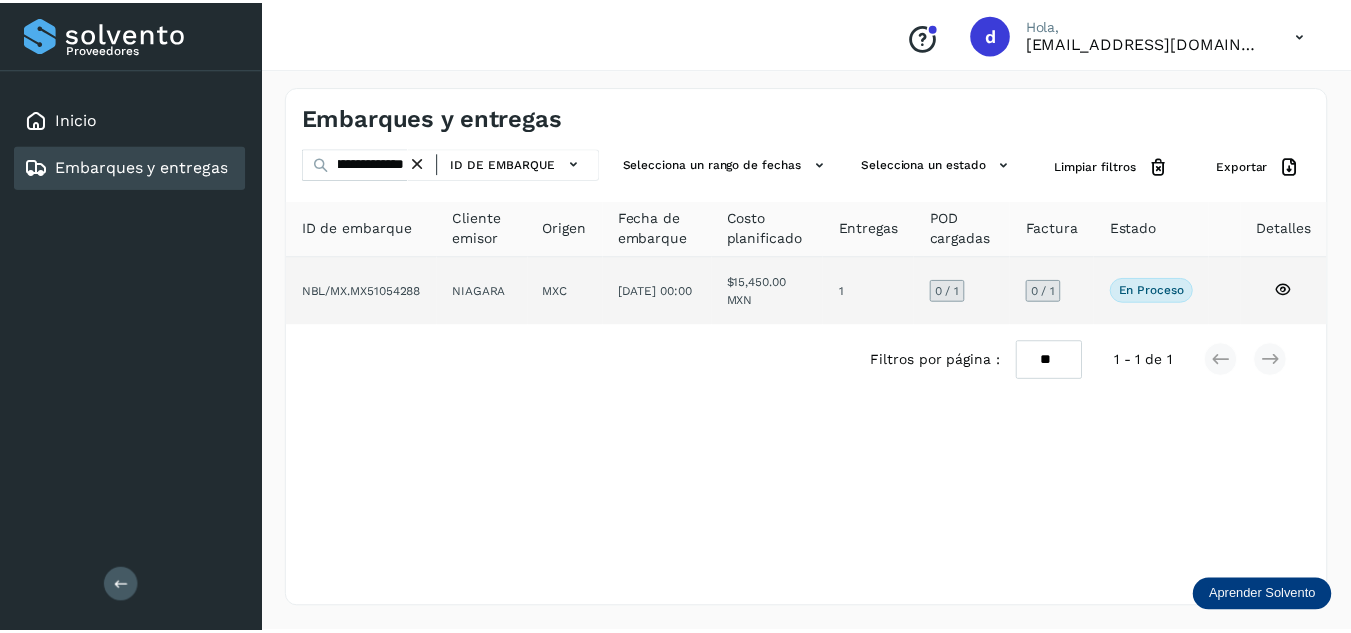 scroll, scrollTop: 0, scrollLeft: 0, axis: both 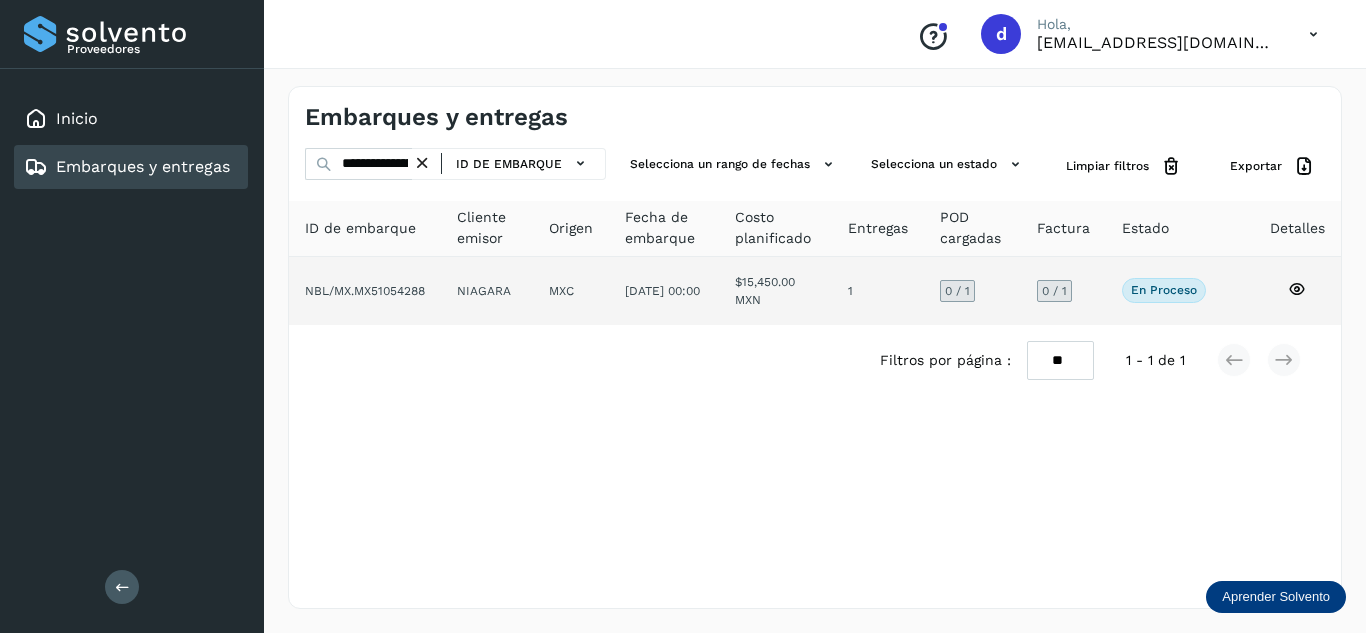 click 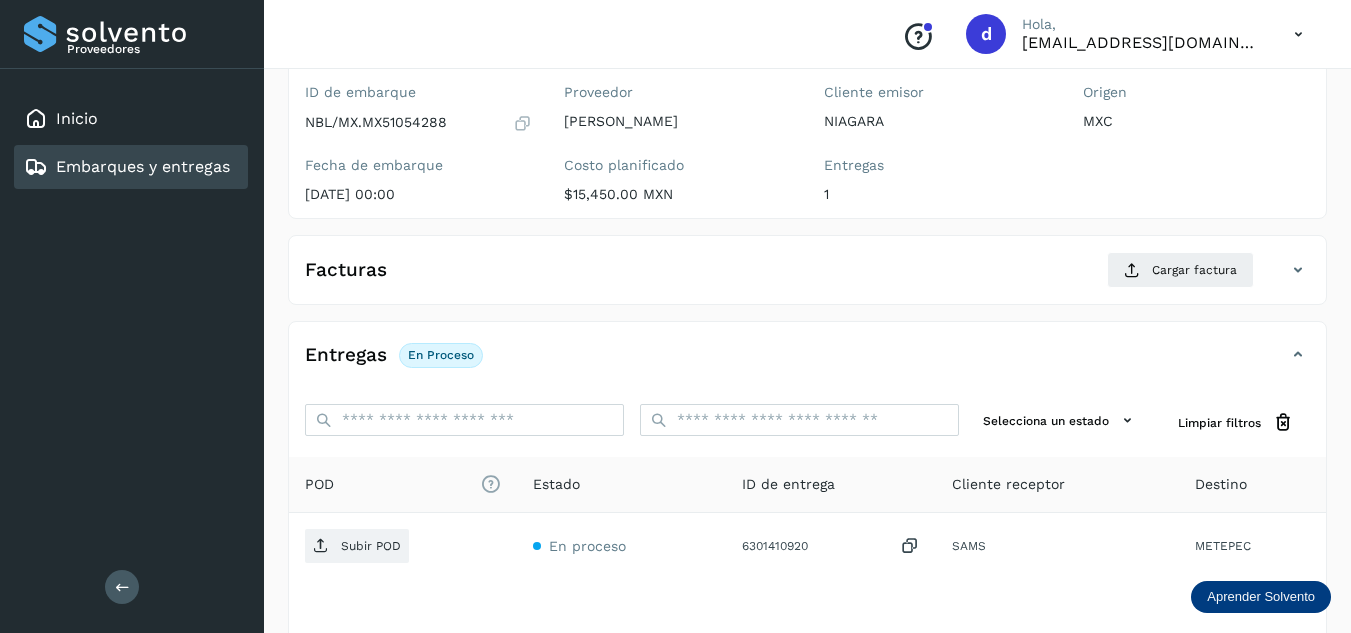 scroll, scrollTop: 300, scrollLeft: 0, axis: vertical 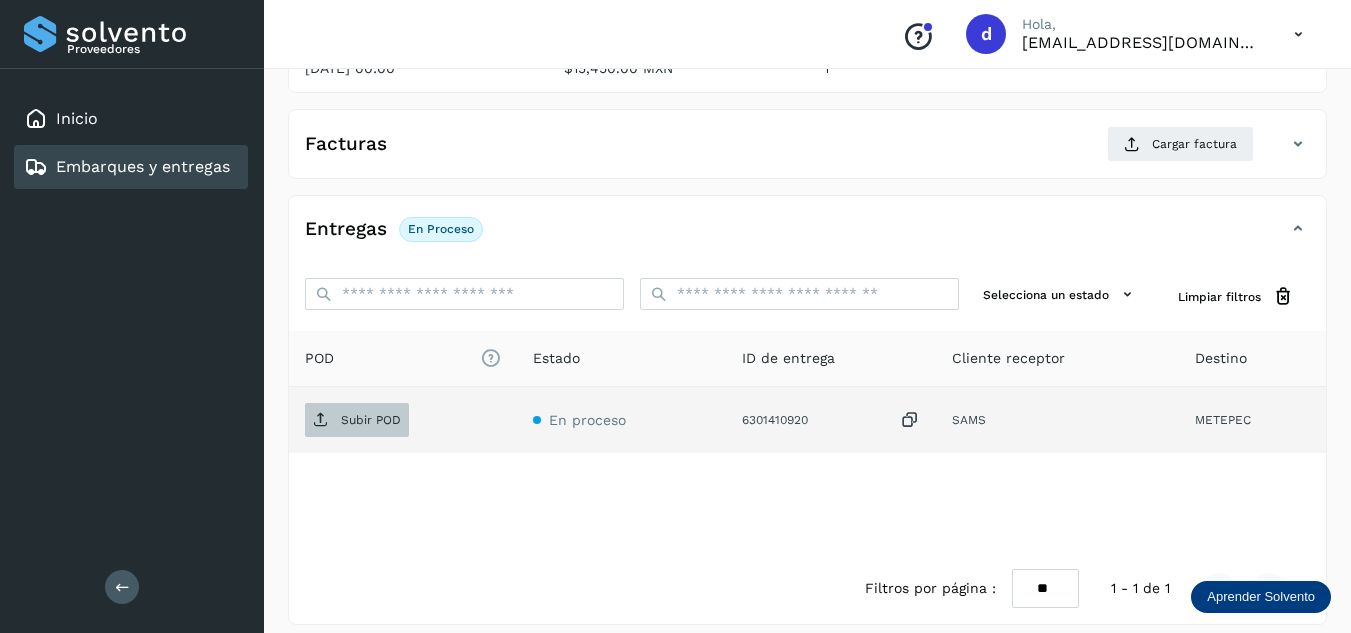 click on "Subir POD" at bounding box center (371, 420) 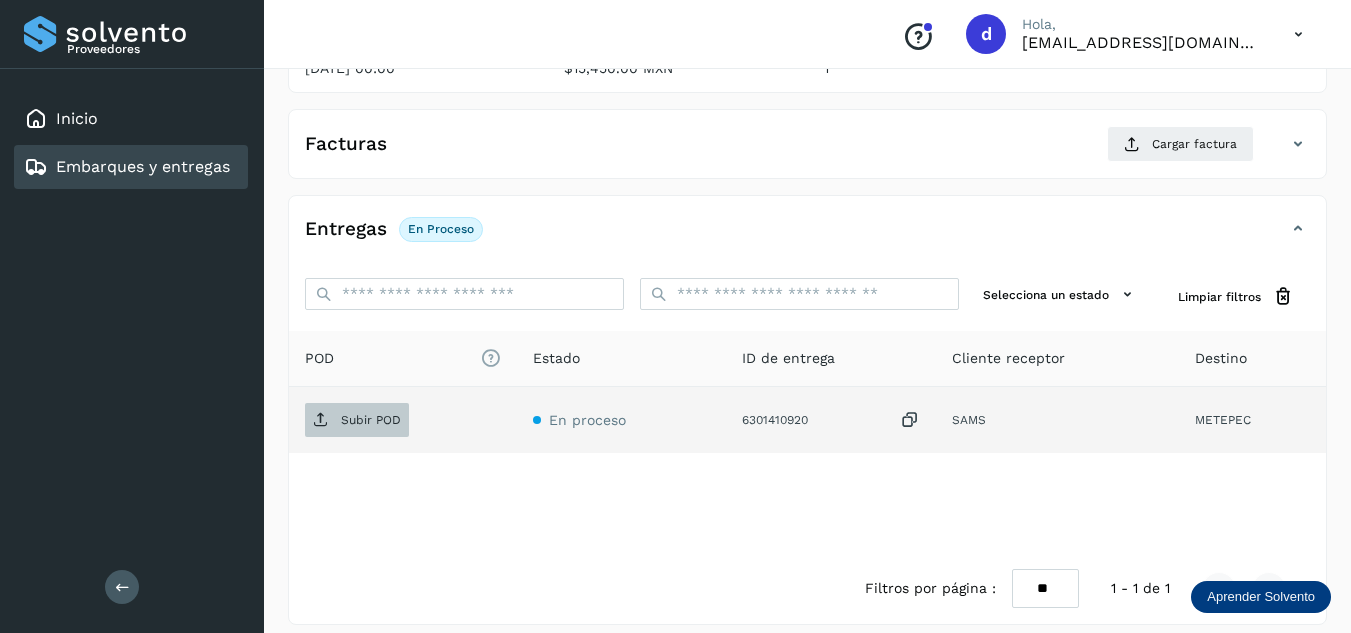 click on "Subir POD" at bounding box center [371, 420] 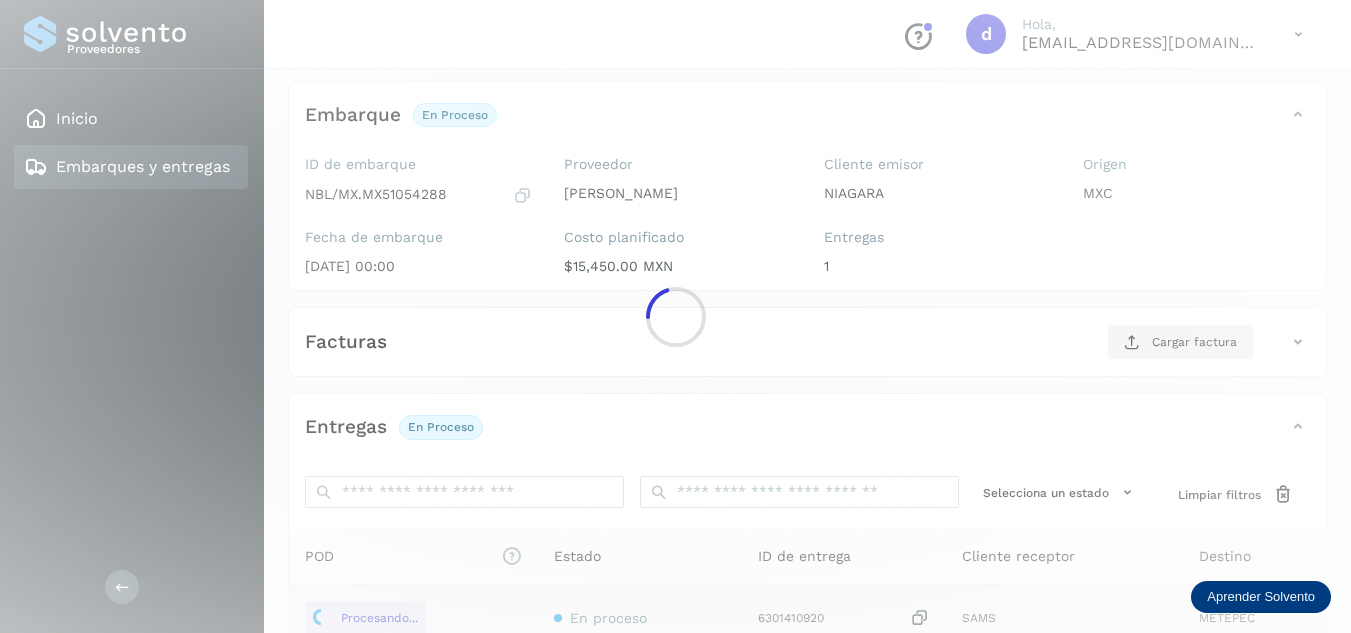 scroll, scrollTop: 100, scrollLeft: 0, axis: vertical 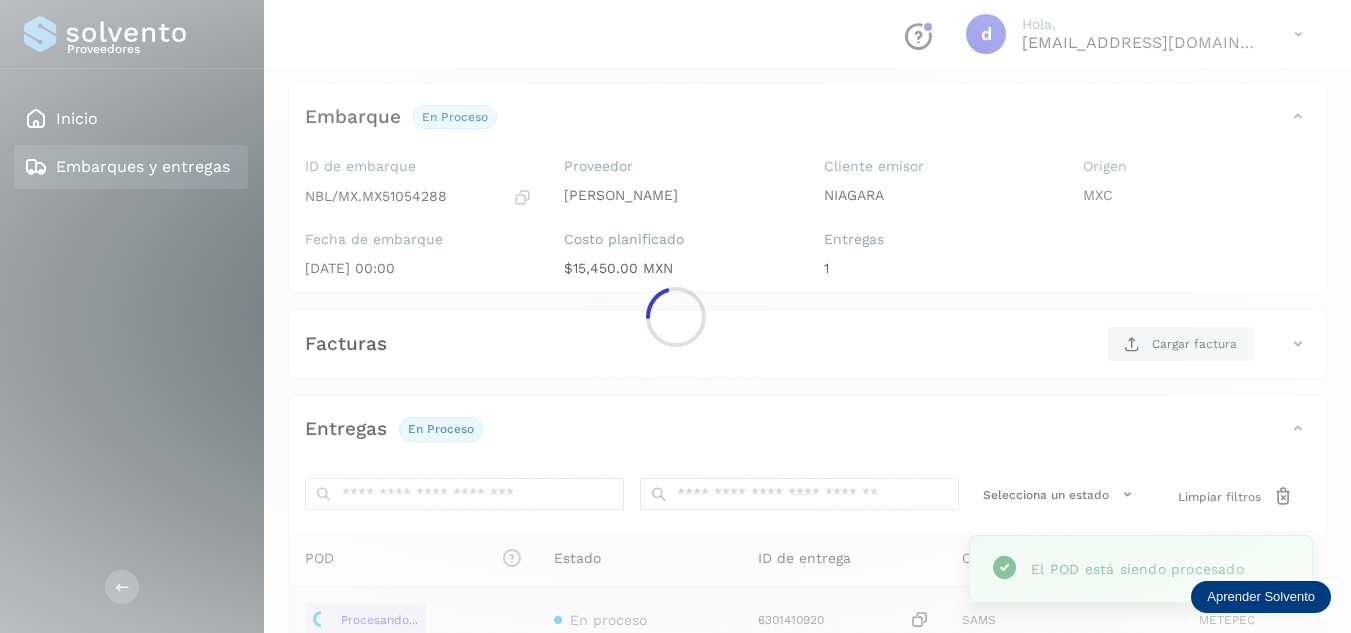 click 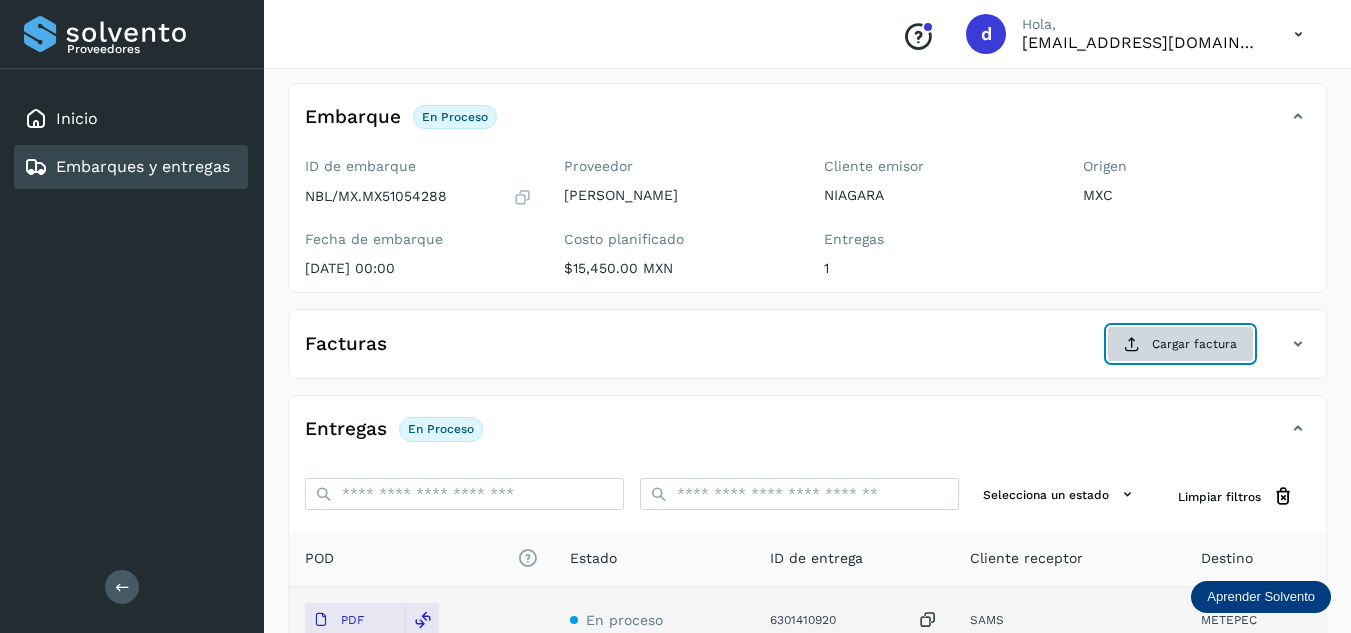 click on "Cargar factura" 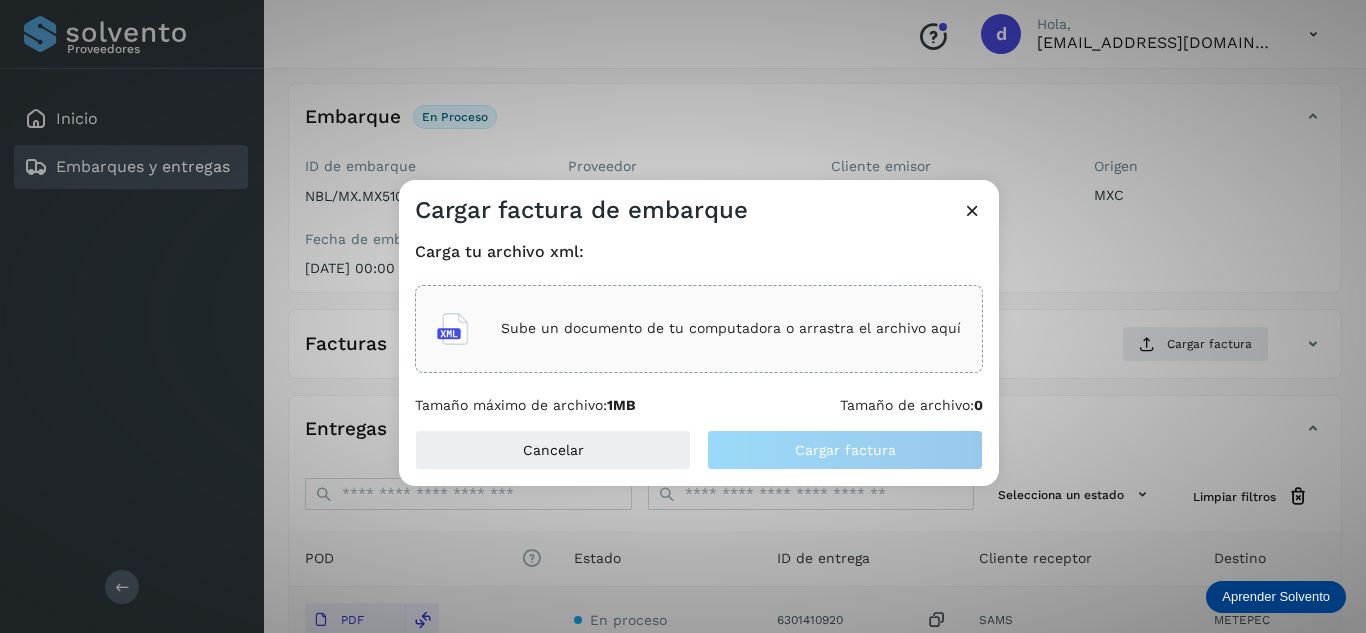 click on "Sube un documento de tu computadora o arrastra el archivo aquí" 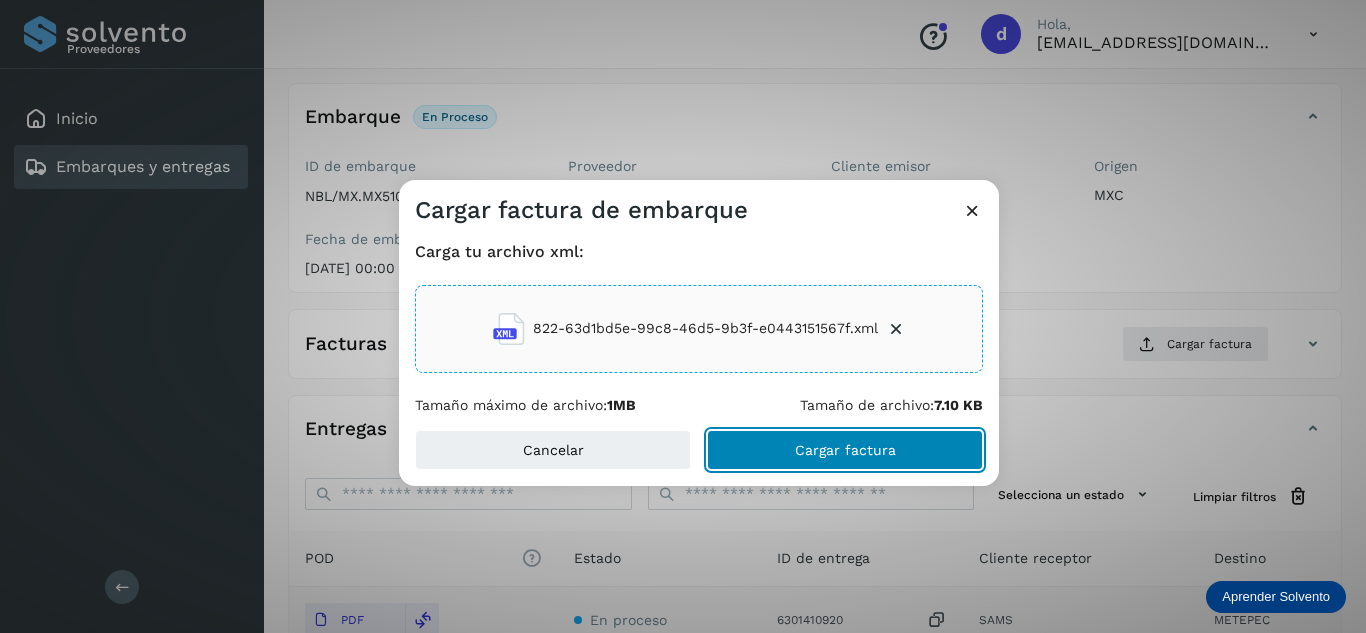 click on "Cargar factura" 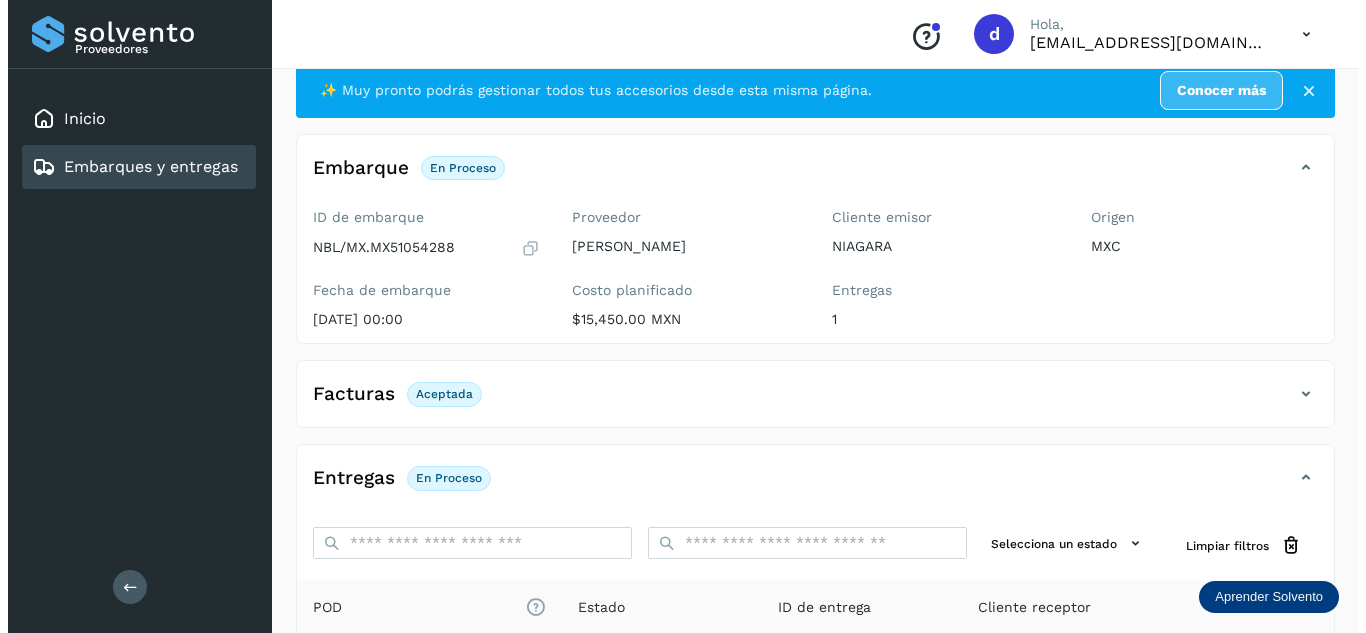 scroll, scrollTop: 0, scrollLeft: 0, axis: both 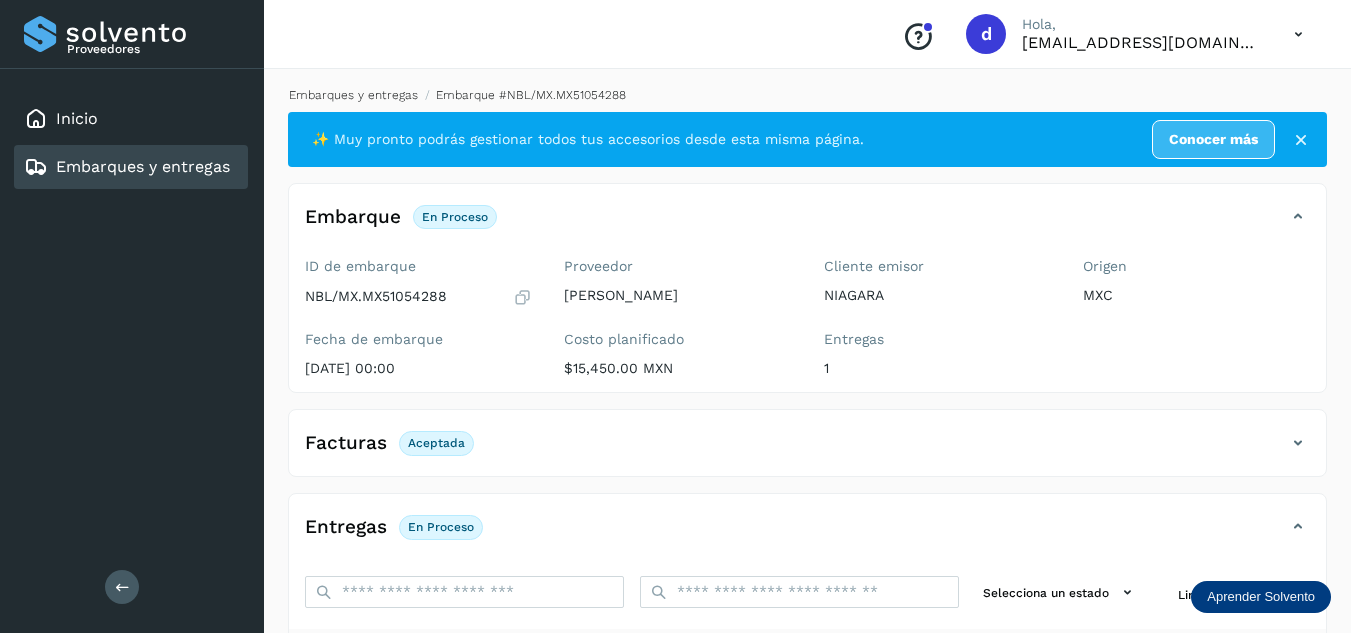 click on "Embarques y entregas" at bounding box center (353, 95) 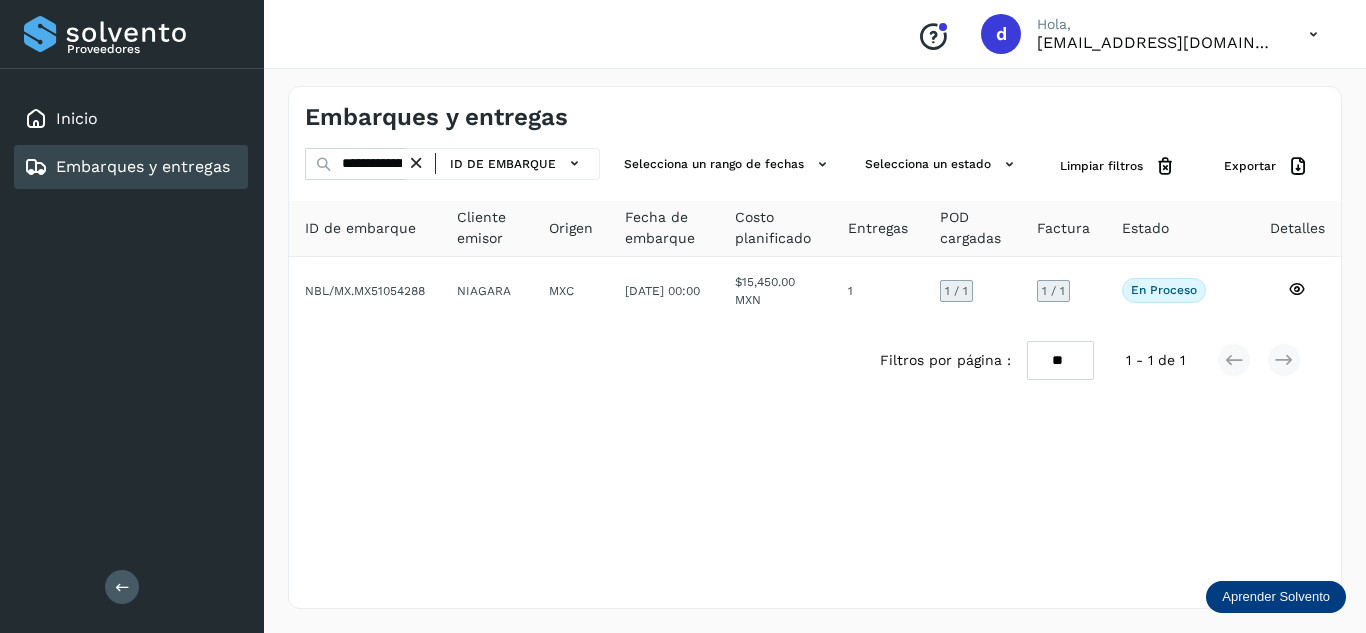 click at bounding box center [416, 163] 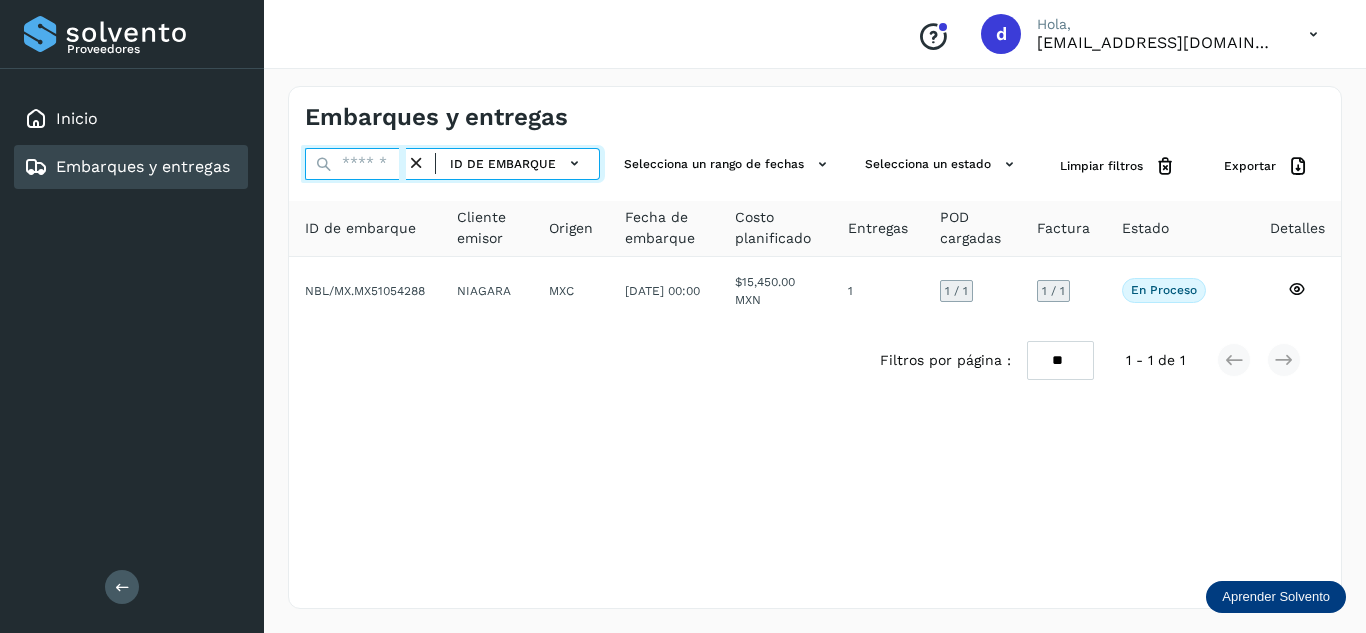 click at bounding box center [355, 164] 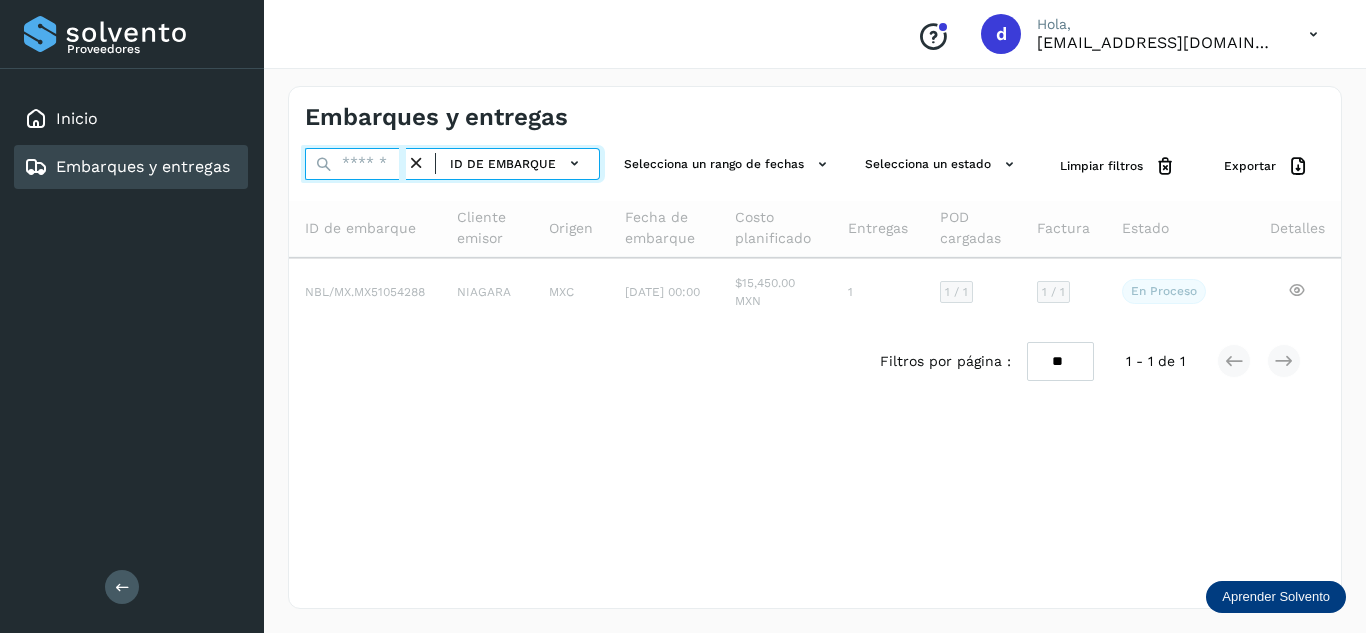 paste on "**********" 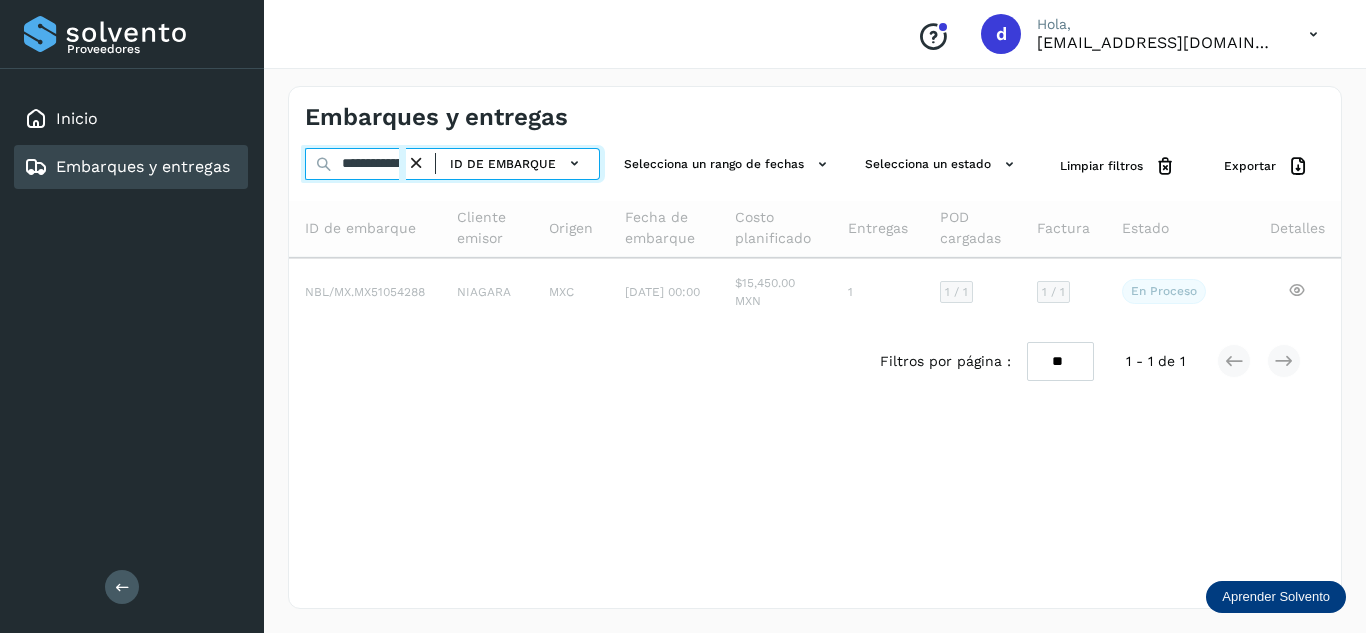 scroll, scrollTop: 0, scrollLeft: 77, axis: horizontal 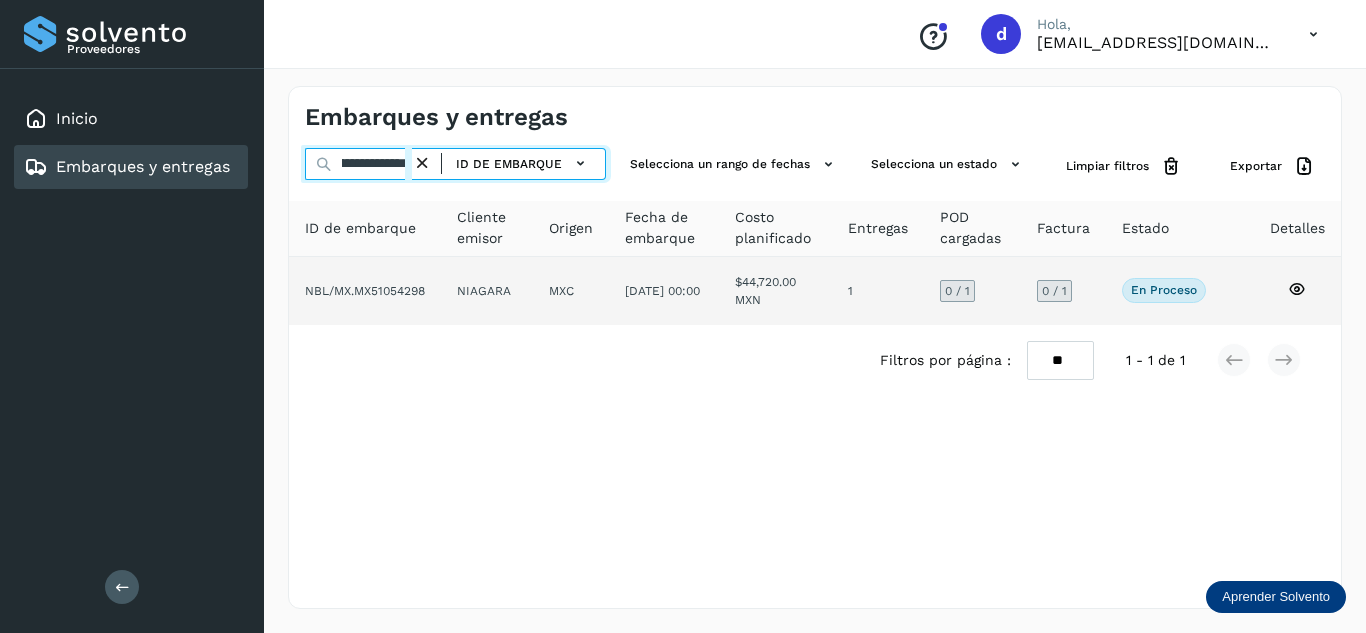 type on "**********" 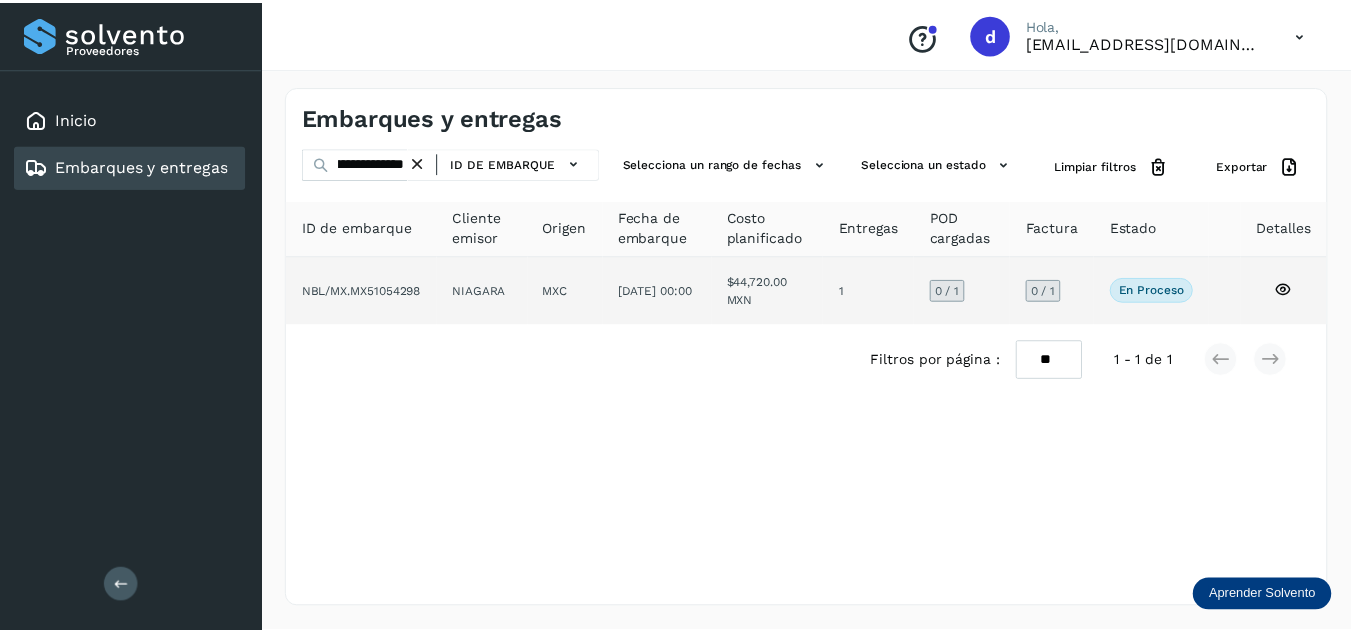 scroll, scrollTop: 0, scrollLeft: 0, axis: both 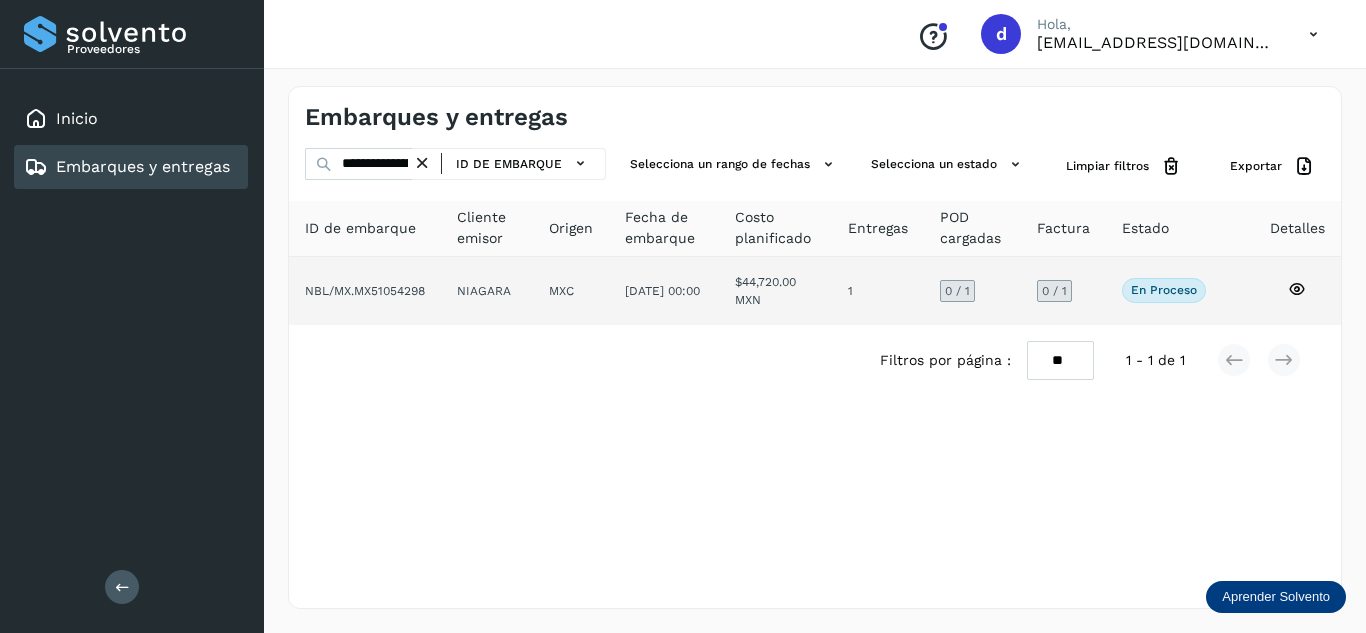 click 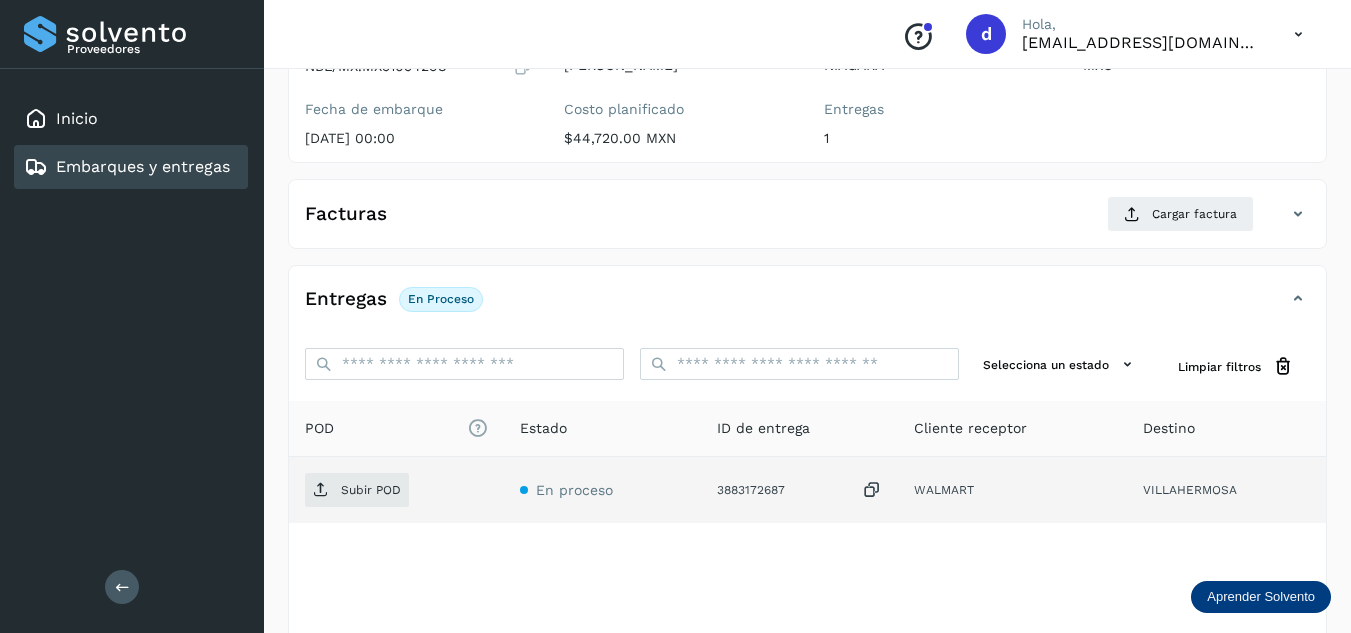 scroll, scrollTop: 300, scrollLeft: 0, axis: vertical 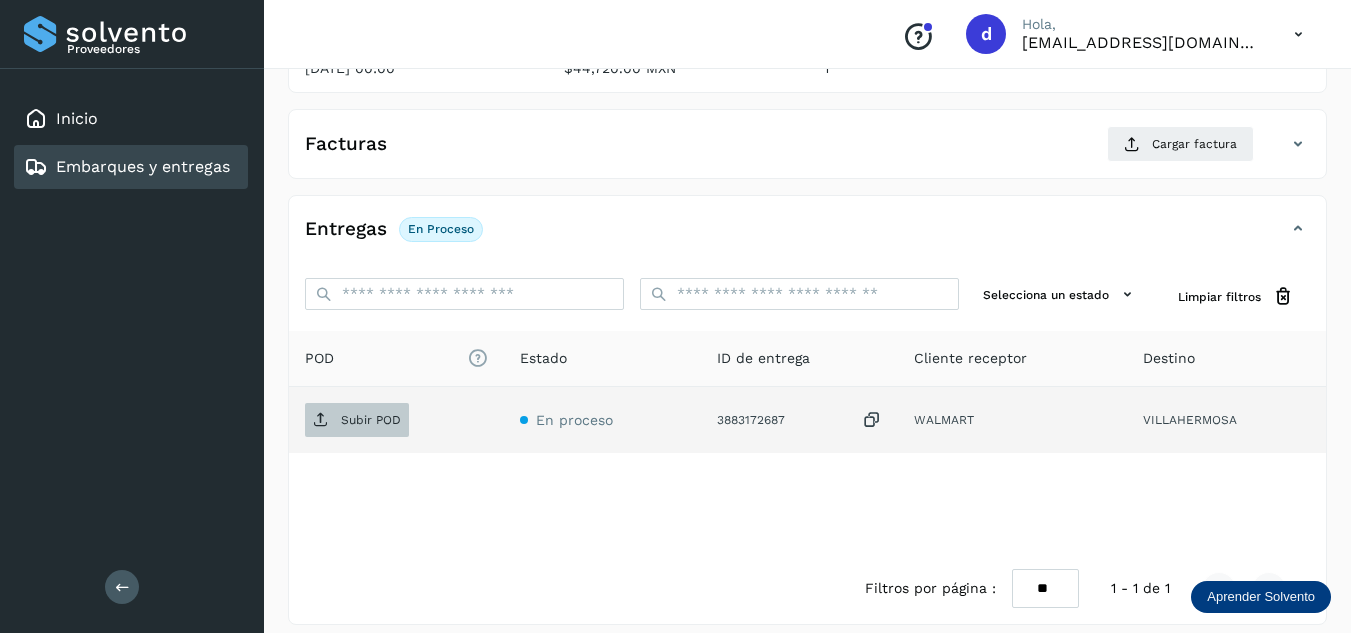 click on "Subir POD" at bounding box center (371, 420) 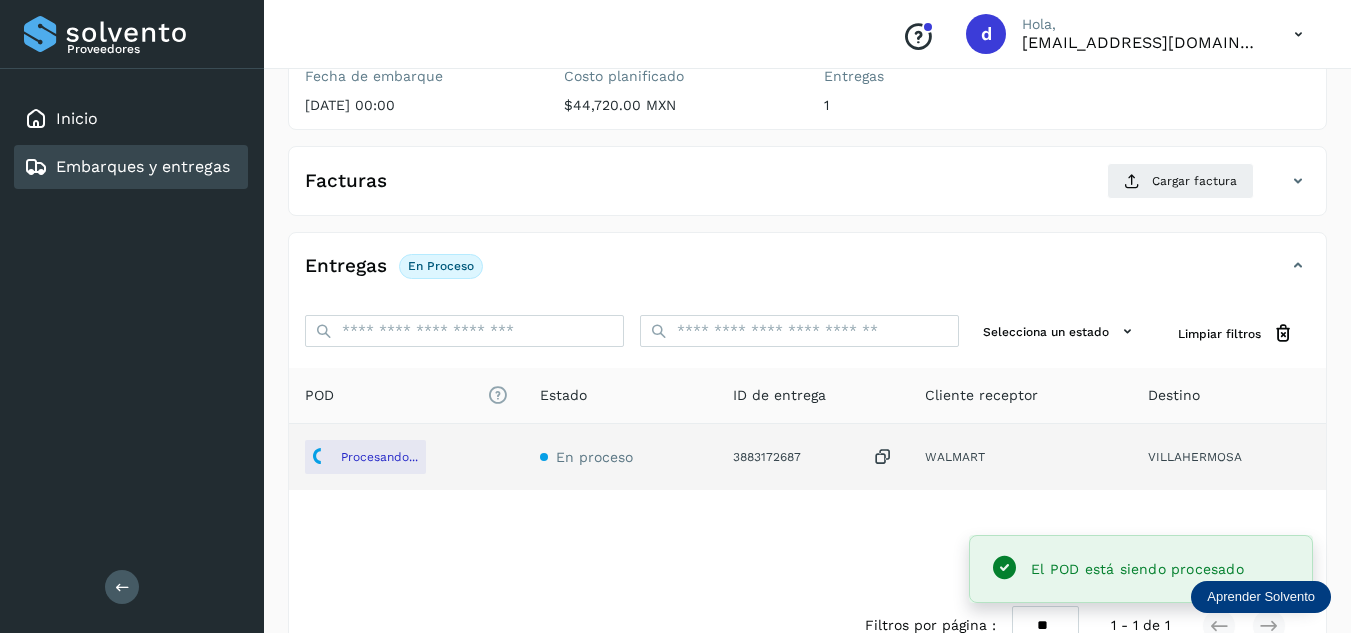 scroll, scrollTop: 200, scrollLeft: 0, axis: vertical 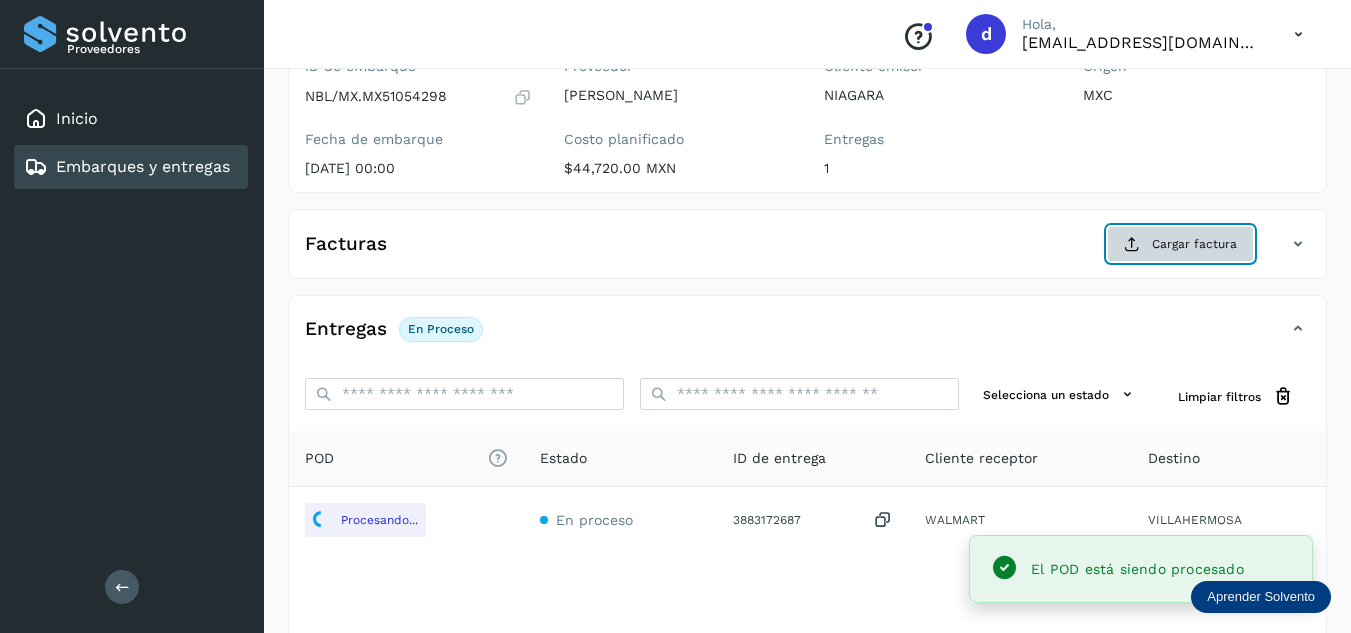 click on "Cargar factura" 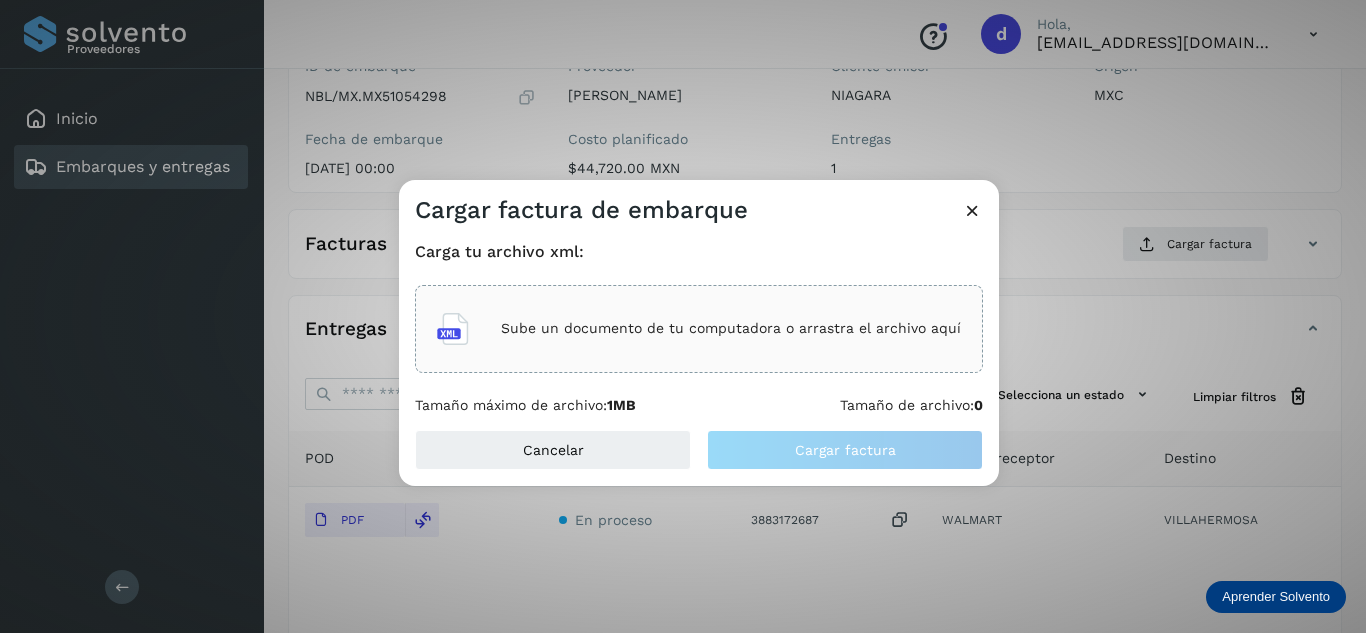 click on "Sube un documento de tu computadora o arrastra el archivo aquí" at bounding box center (731, 328) 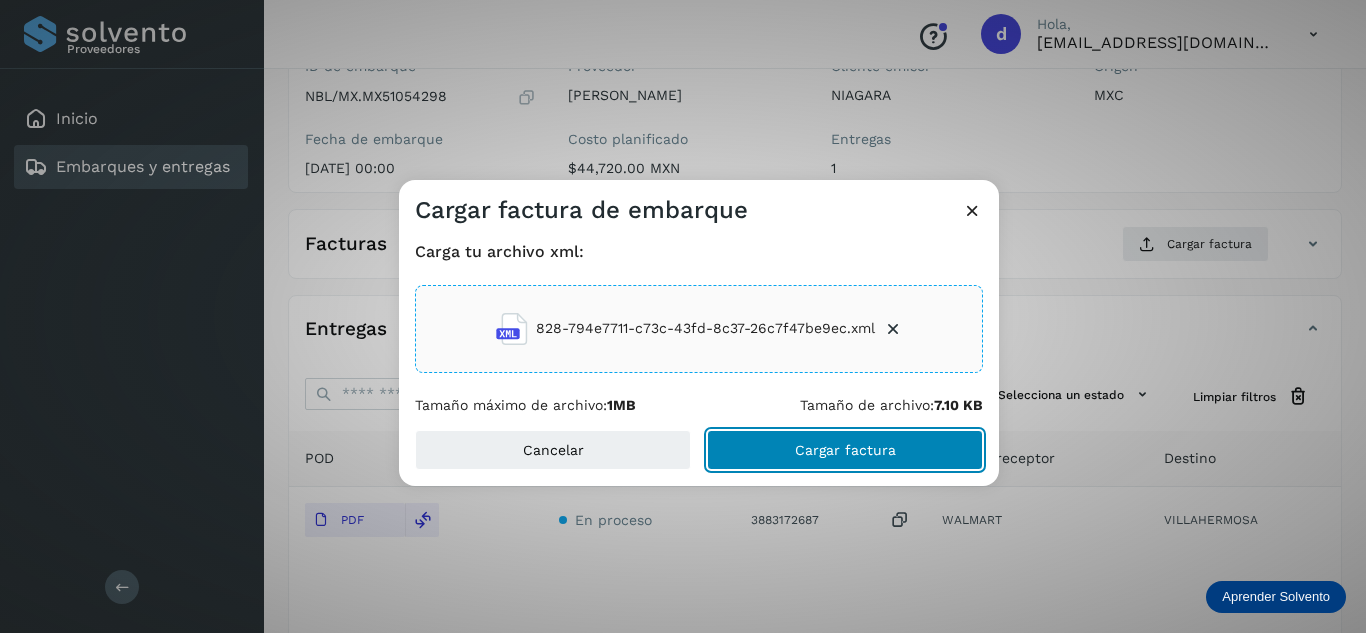 click on "Cargar factura" 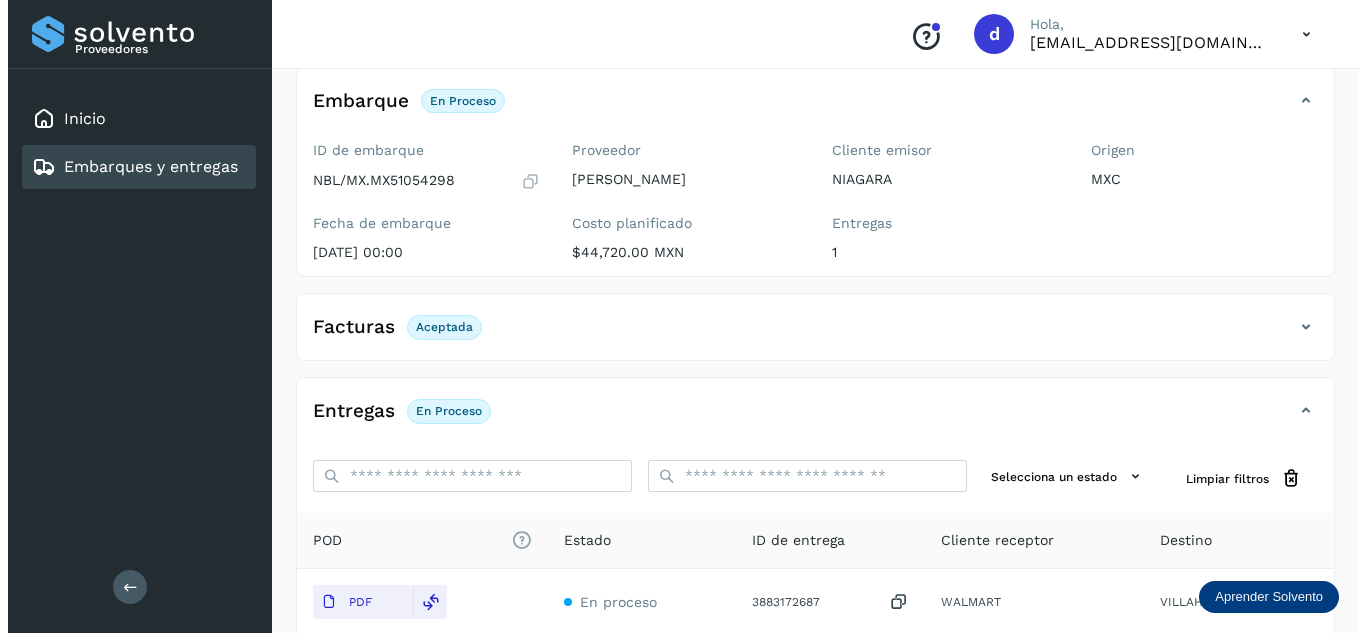 scroll, scrollTop: 0, scrollLeft: 0, axis: both 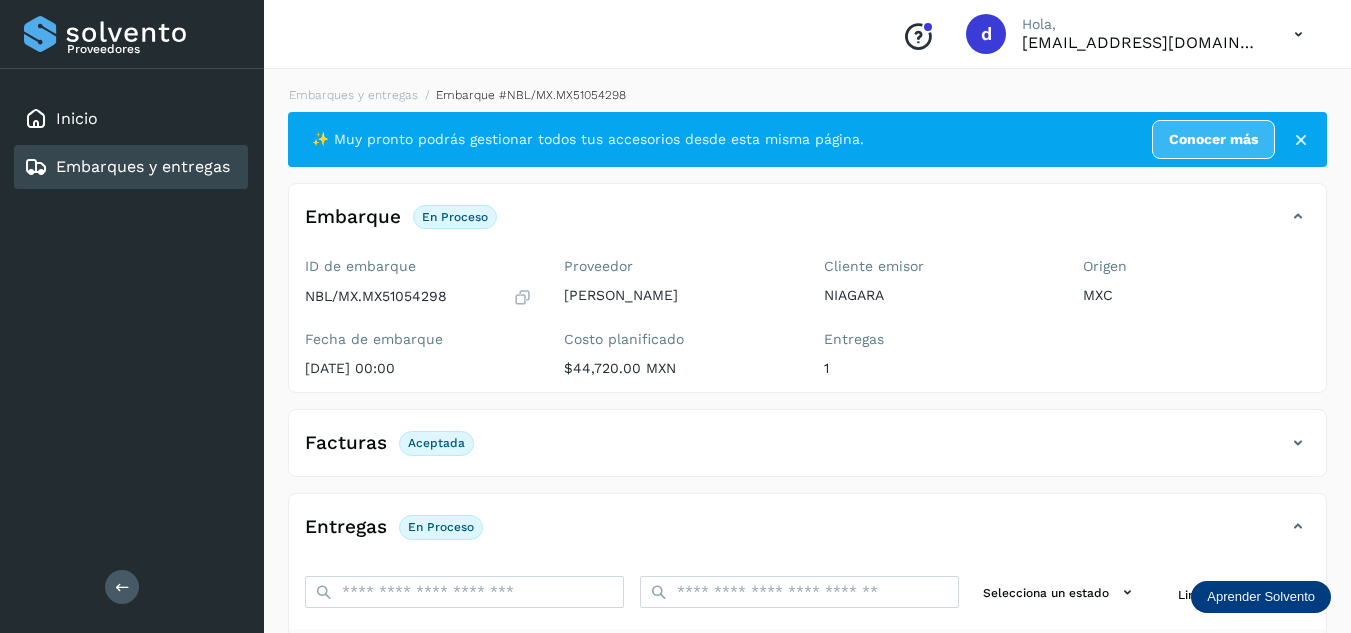 click on "Embarques y entregas Embarque #NBL/MX.MX51054298  ✨ Muy pronto podrás gestionar todos tus accesorios desde esta misma página. Conocer más Embarque En proceso
Verifica el estado de la factura o entregas asociadas a este embarque
ID de embarque NBL/MX.MX51054298 Fecha de embarque [DATE] 00:00 Proveedor [PERSON_NAME] planificado  $44,720.00 MXN  Cliente emisor NIAGARA Entregas 1 Origen MXC Facturas Aceptada Facturas Estado XML Aceptada Entregas En proceso Selecciona un estado Limpiar filtros POD
El tamaño máximo de archivo es de 20 Mb.
Estado ID de entrega Cliente receptor Destino PDF En proceso 3883172687  WALMART VILLAHERMOSA WALMART 3883172687 PDF Destino: VILLAHERMOSA En proceso Filtros por página : ** ** ** 1 - 1 de 1" at bounding box center (807, 504) 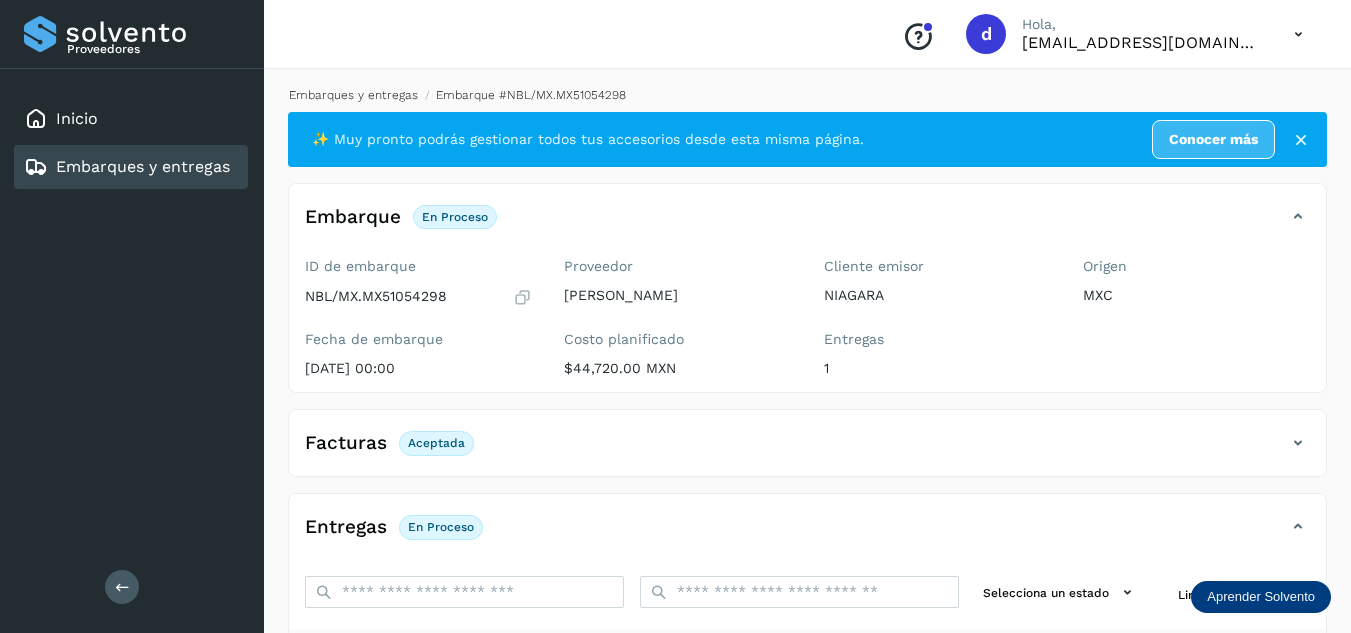 click on "Embarques y entregas" at bounding box center [353, 95] 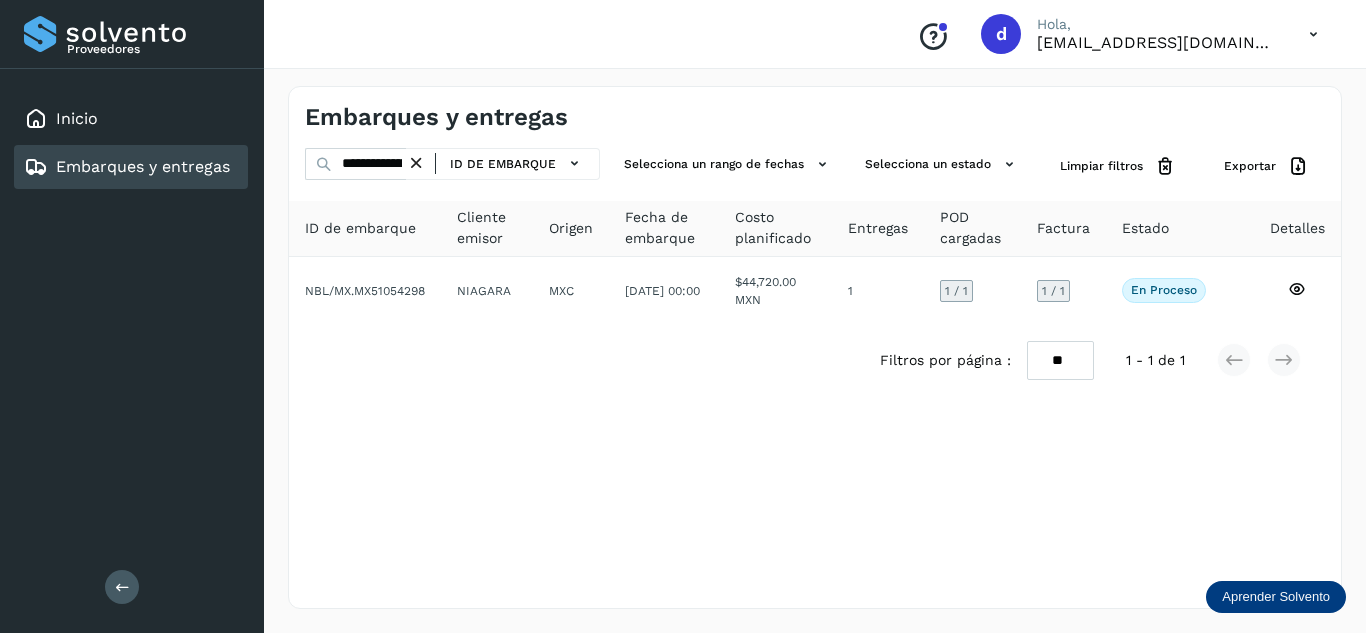click at bounding box center (416, 163) 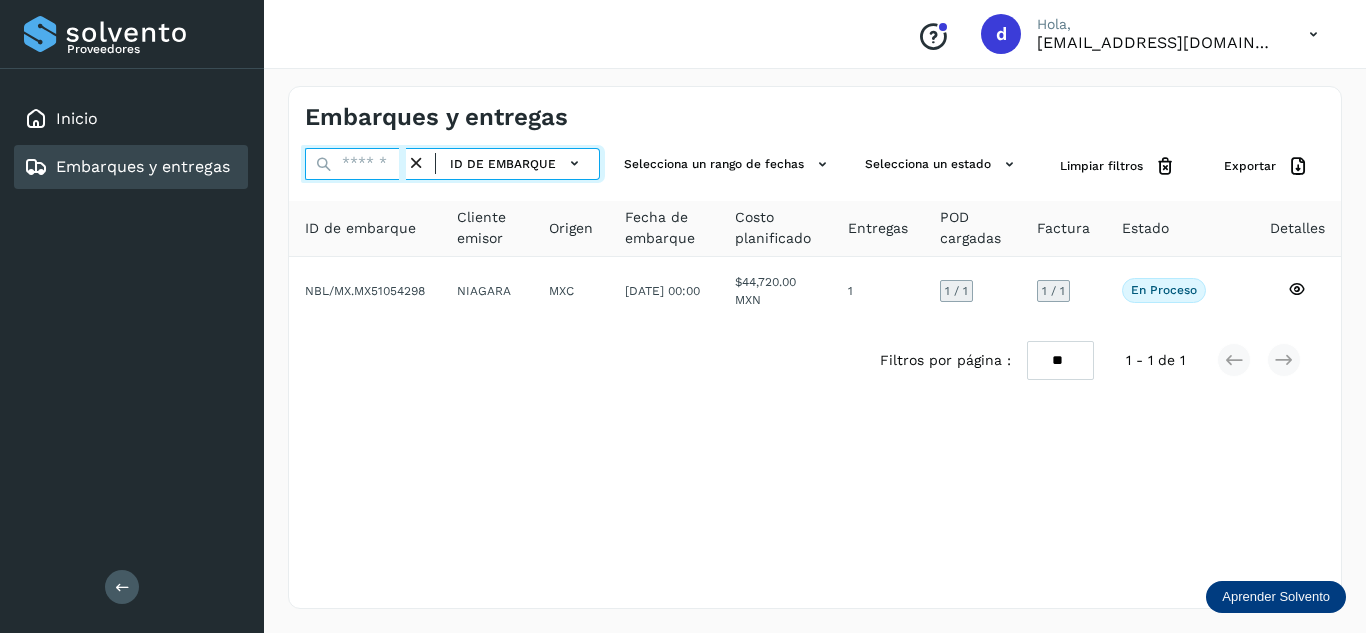 click at bounding box center [355, 164] 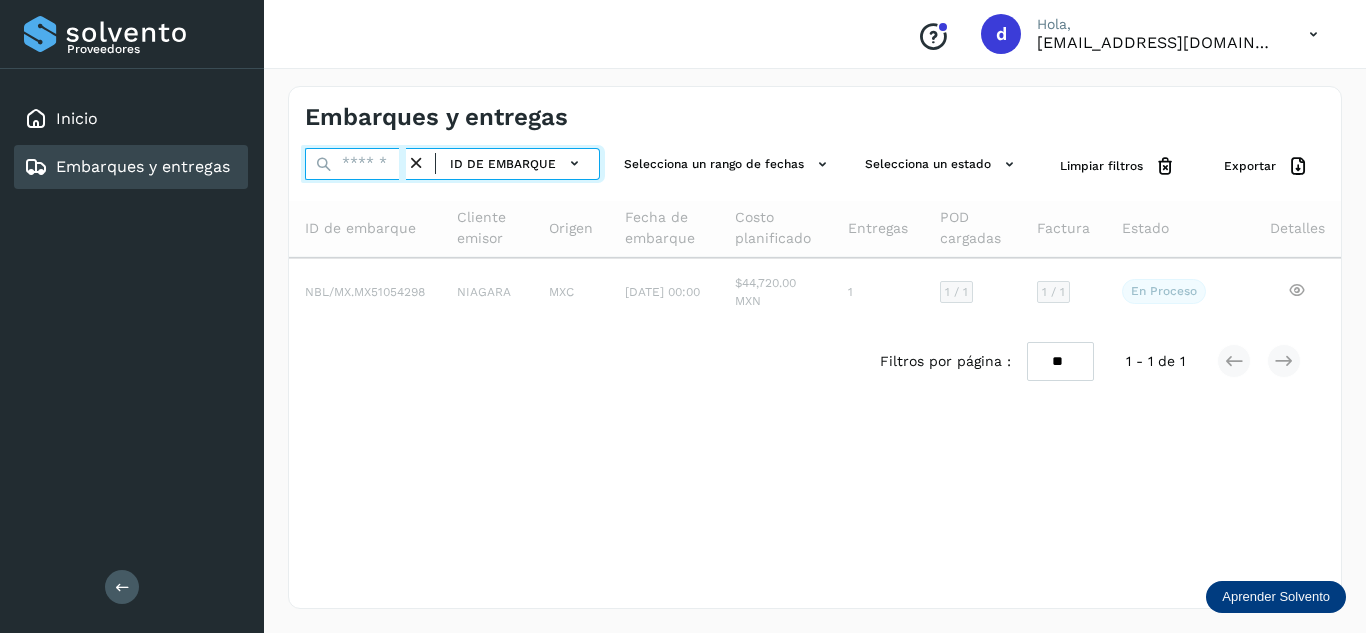 paste on "**********" 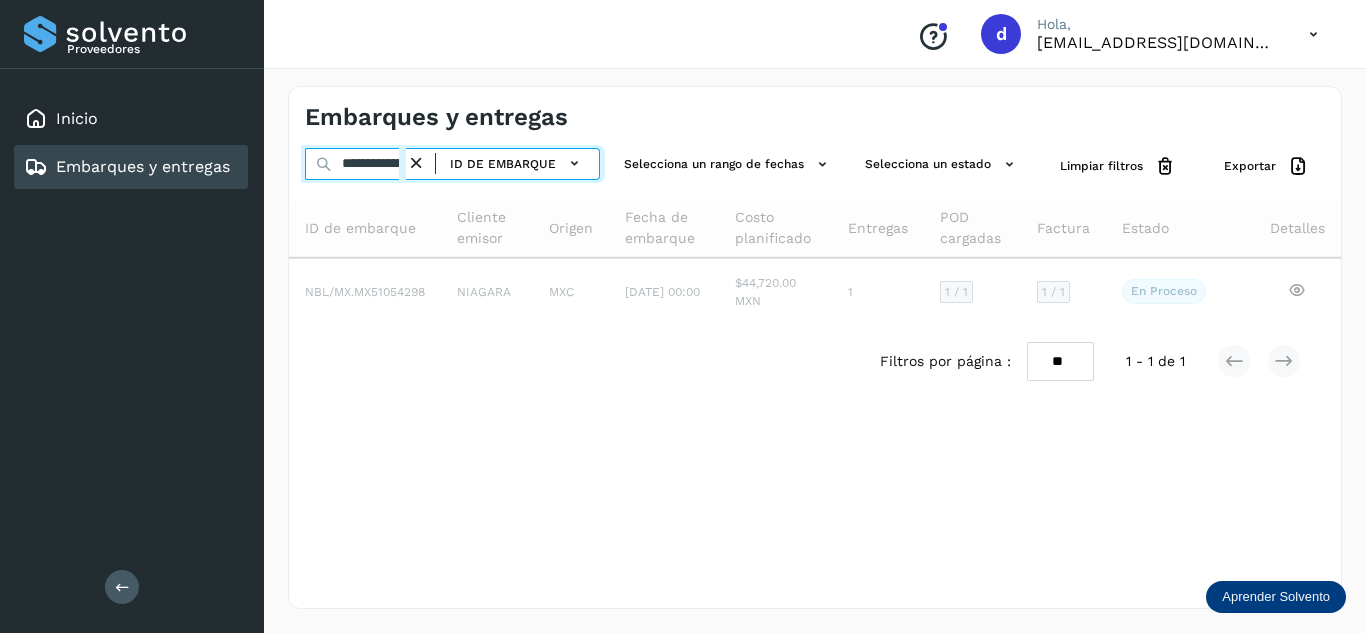 scroll, scrollTop: 0, scrollLeft: 76, axis: horizontal 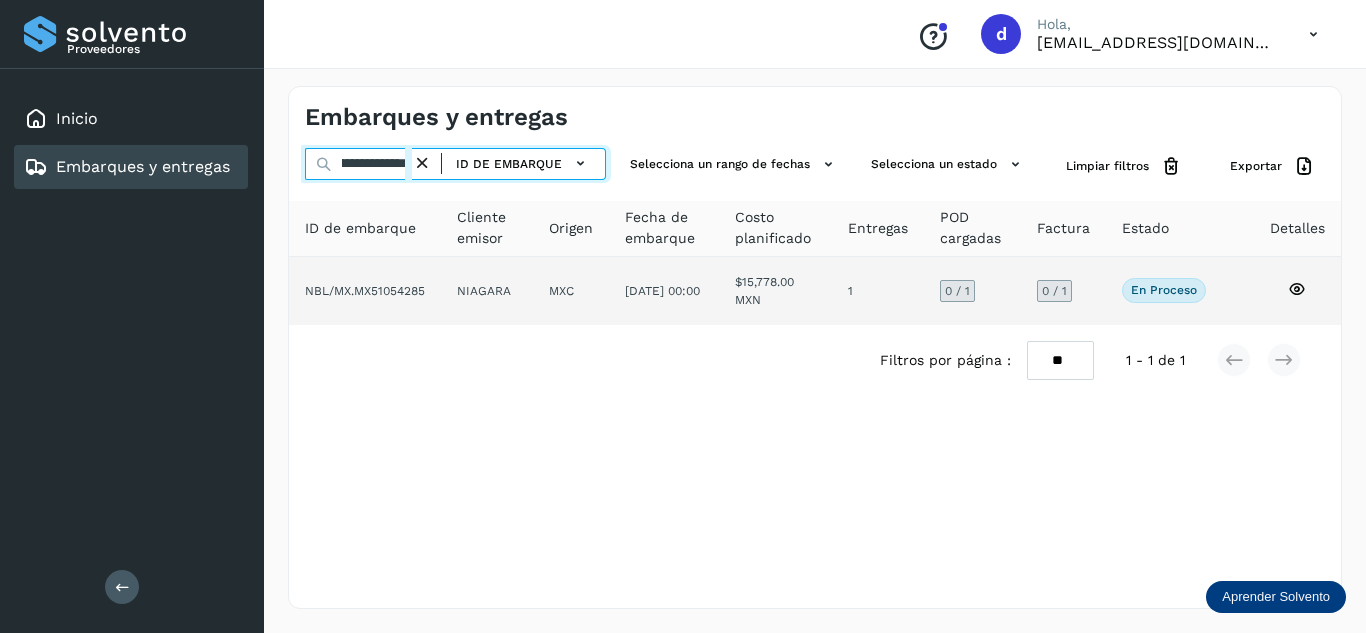 type on "**********" 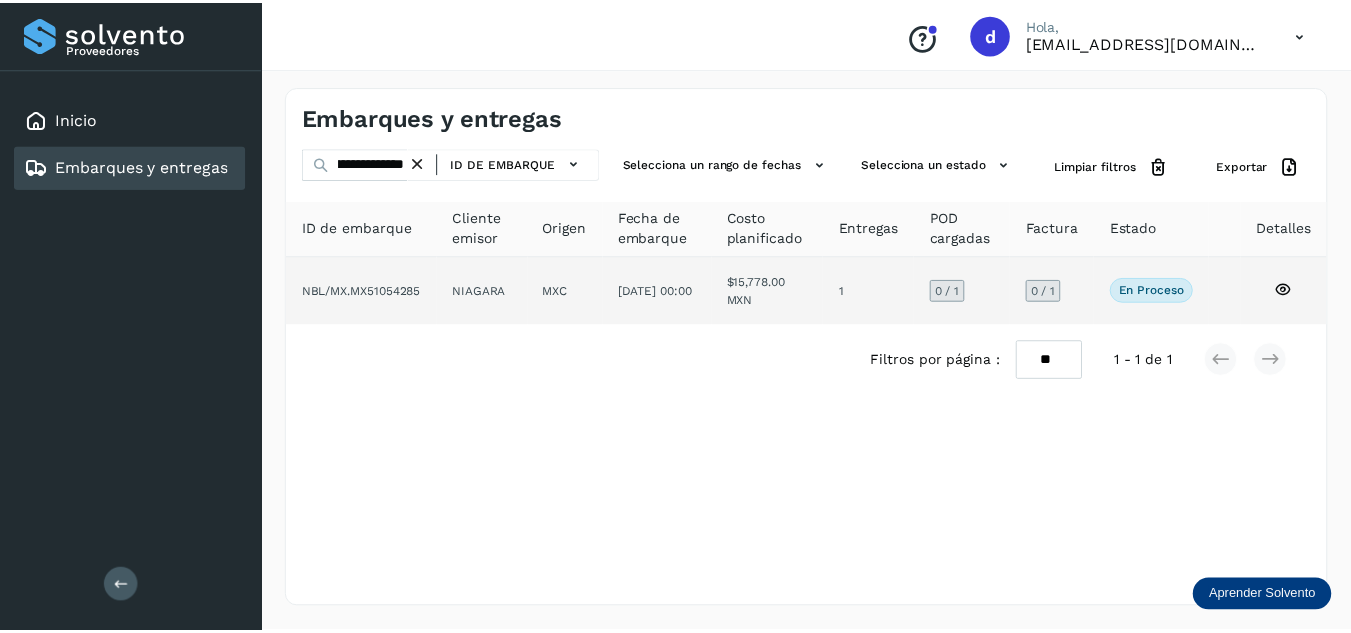 scroll, scrollTop: 0, scrollLeft: 0, axis: both 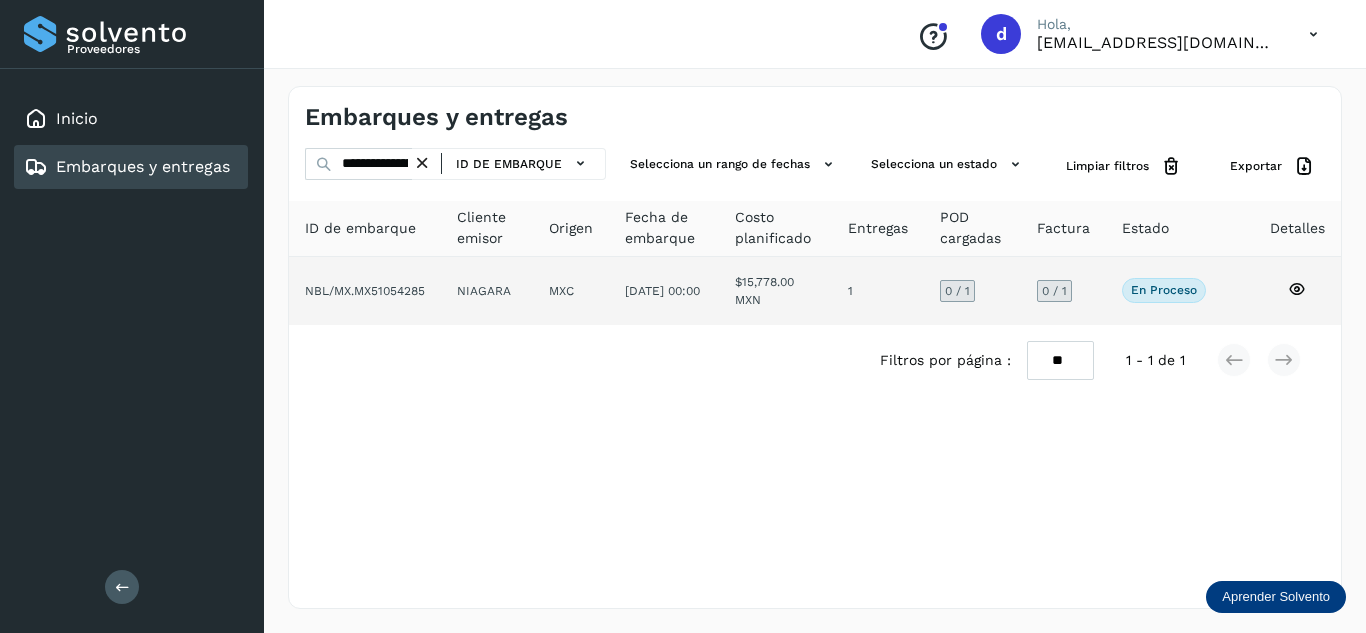 click 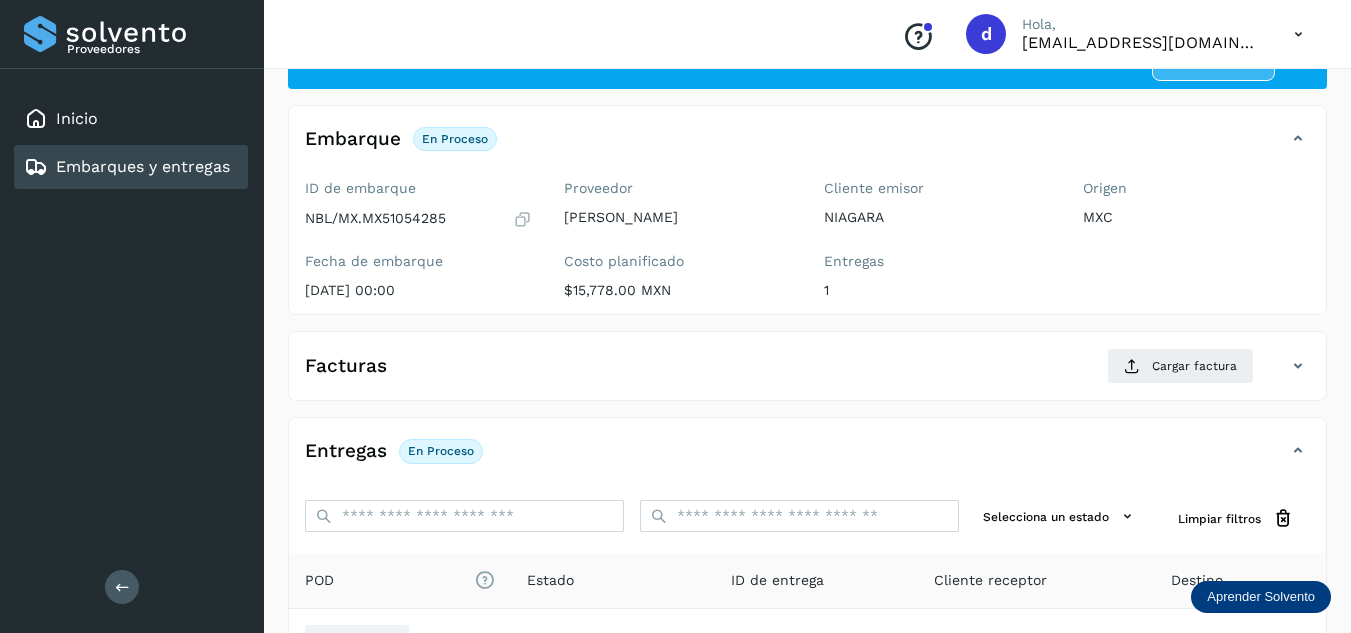 scroll, scrollTop: 300, scrollLeft: 0, axis: vertical 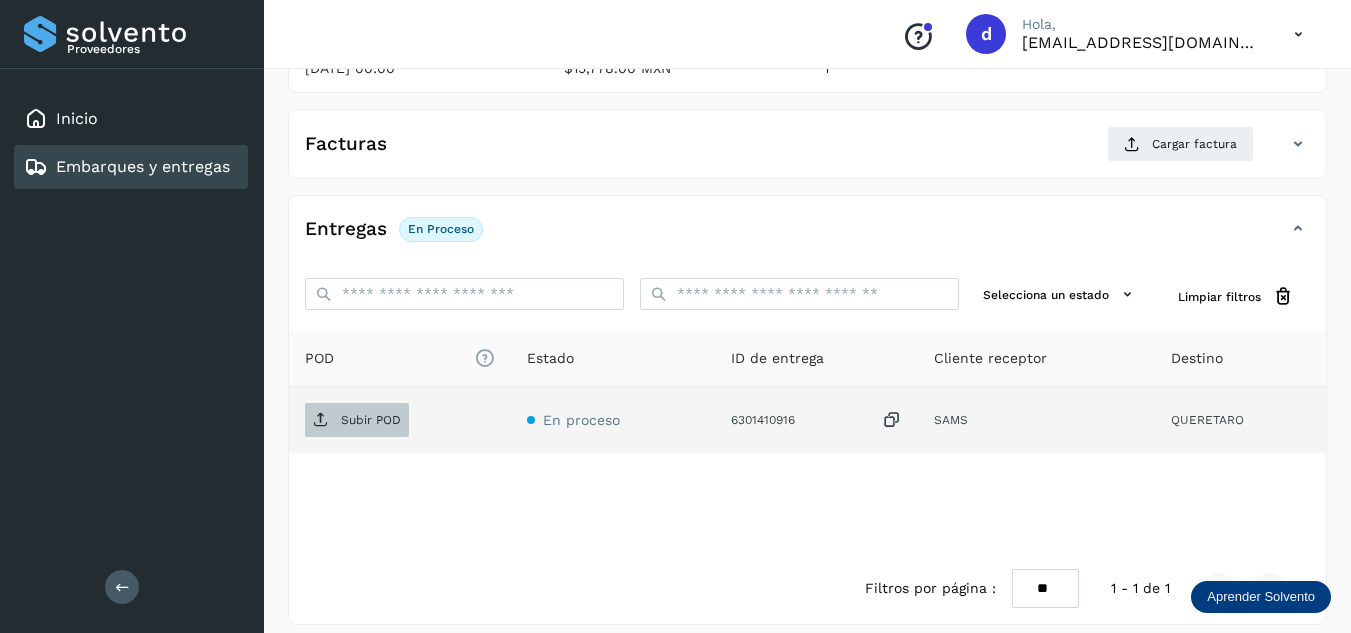 click on "Subir POD" at bounding box center (357, 420) 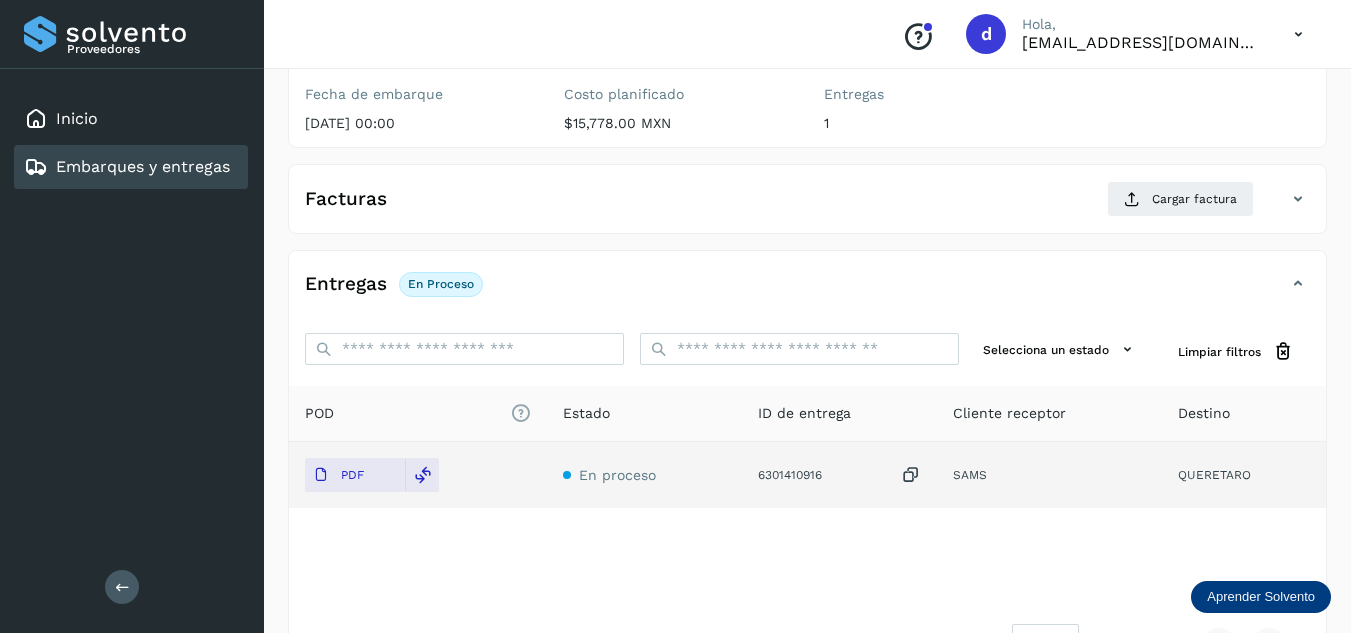 scroll, scrollTop: 200, scrollLeft: 0, axis: vertical 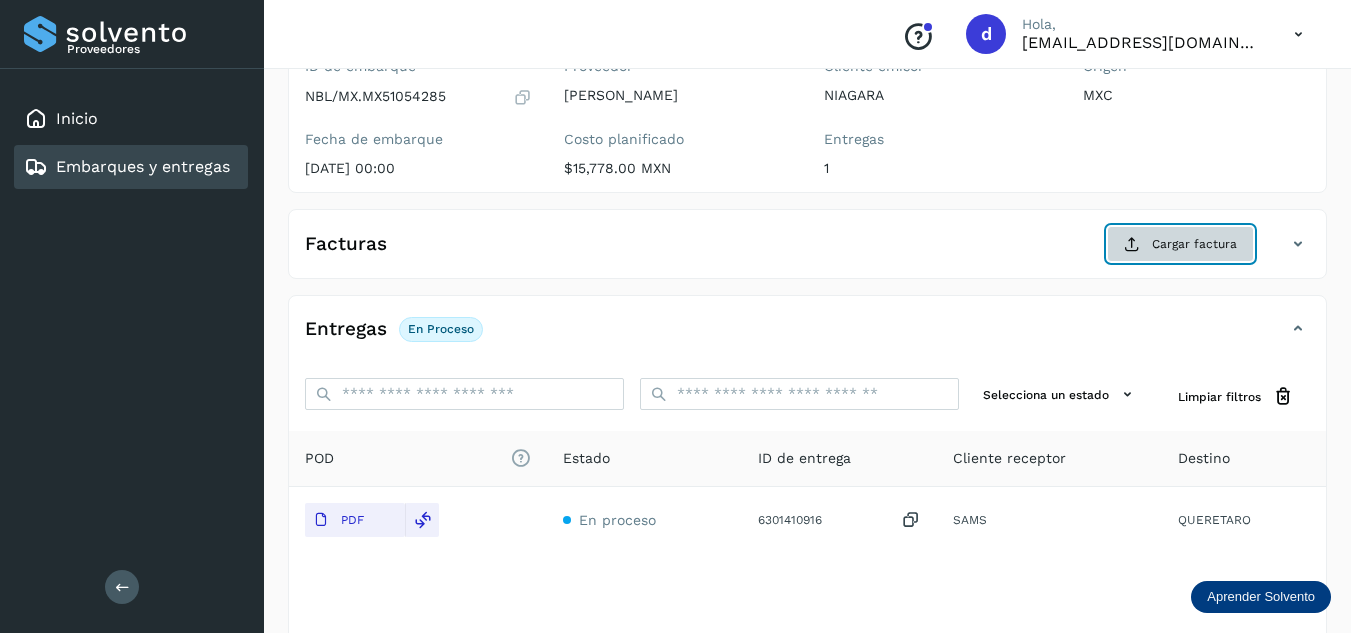 click on "Cargar factura" 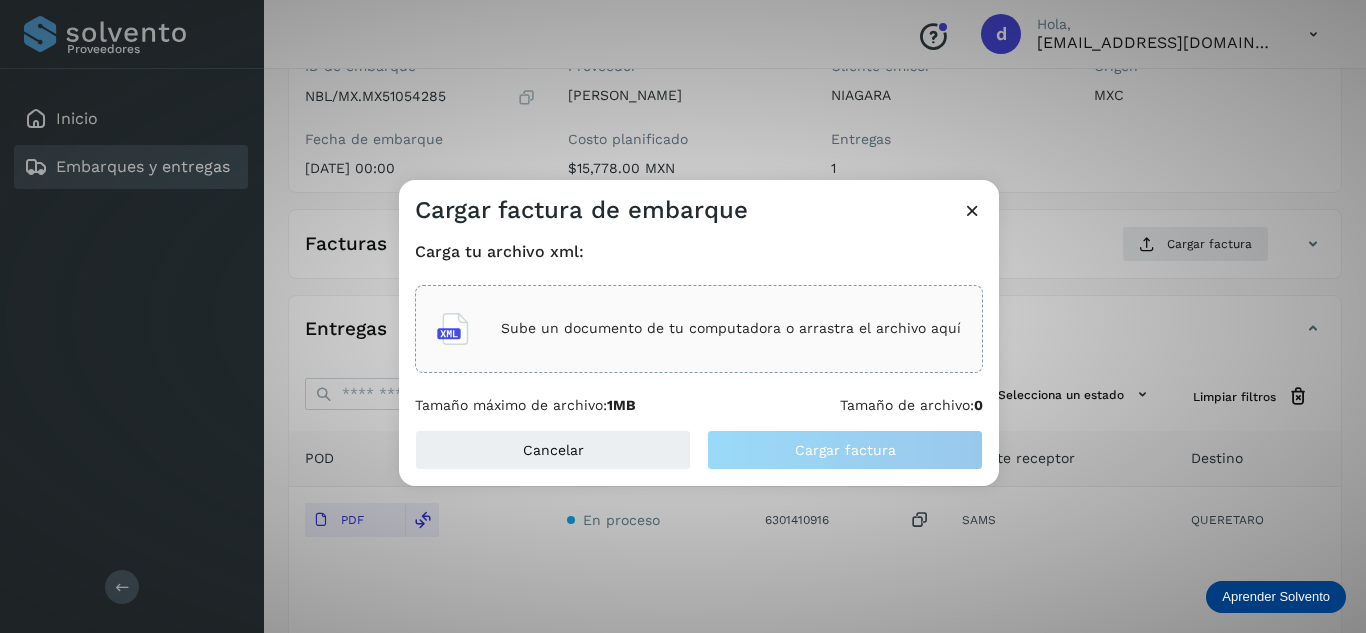 click on "Sube un documento de tu computadora o arrastra el archivo aquí" 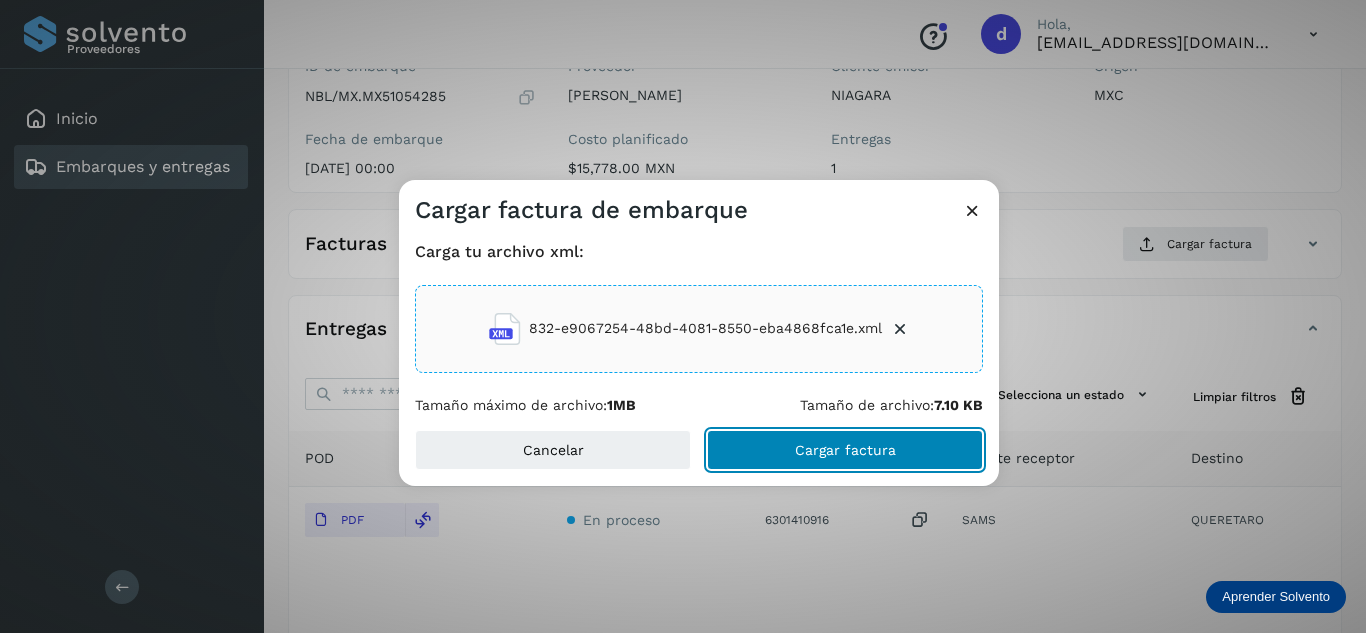 click on "Cargar factura" 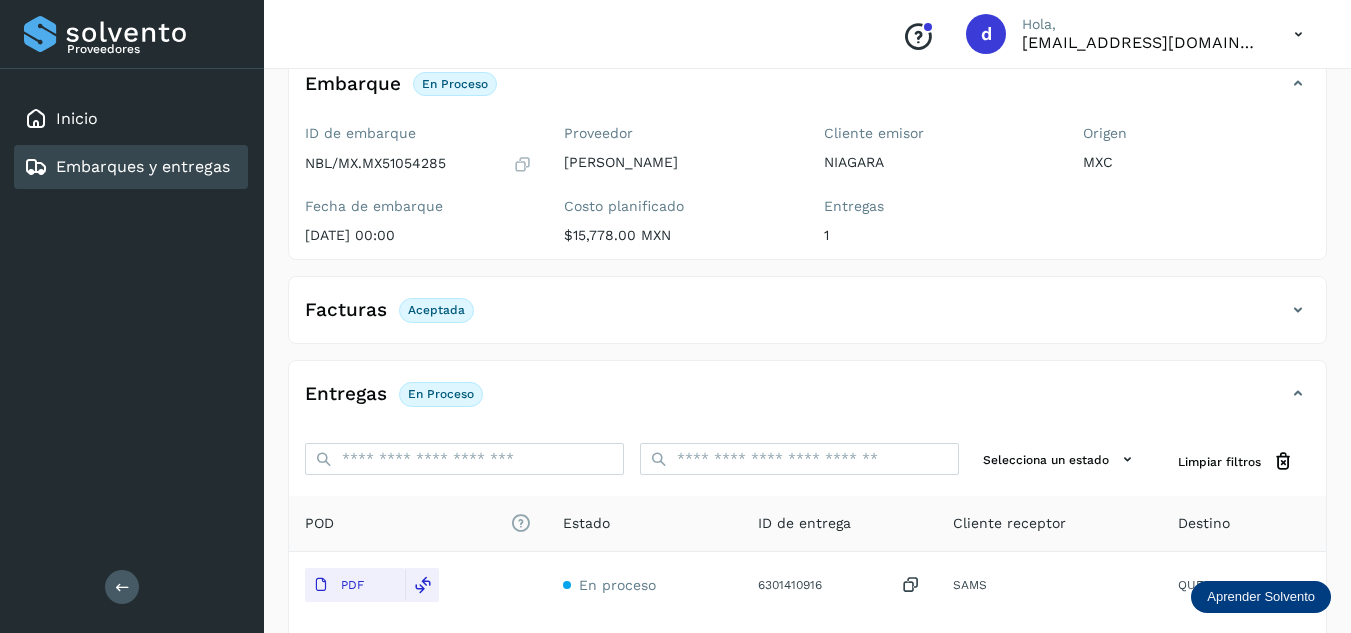 scroll, scrollTop: 0, scrollLeft: 0, axis: both 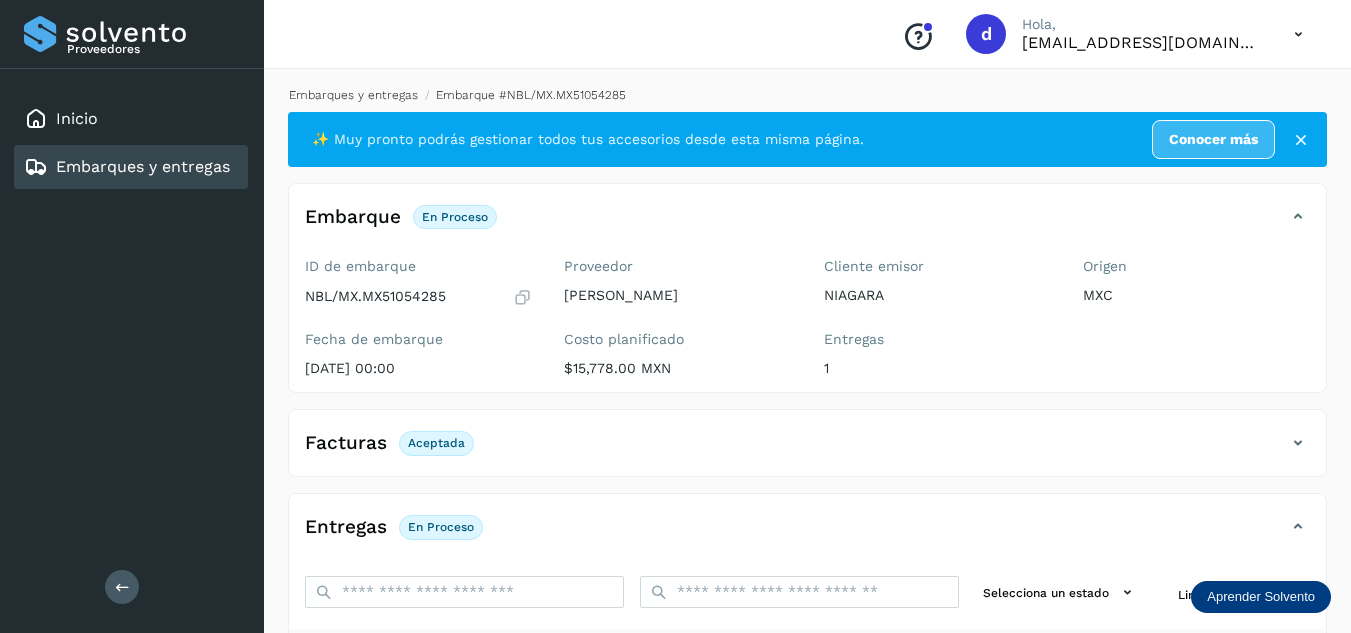 click on "Embarques y entregas" at bounding box center (353, 95) 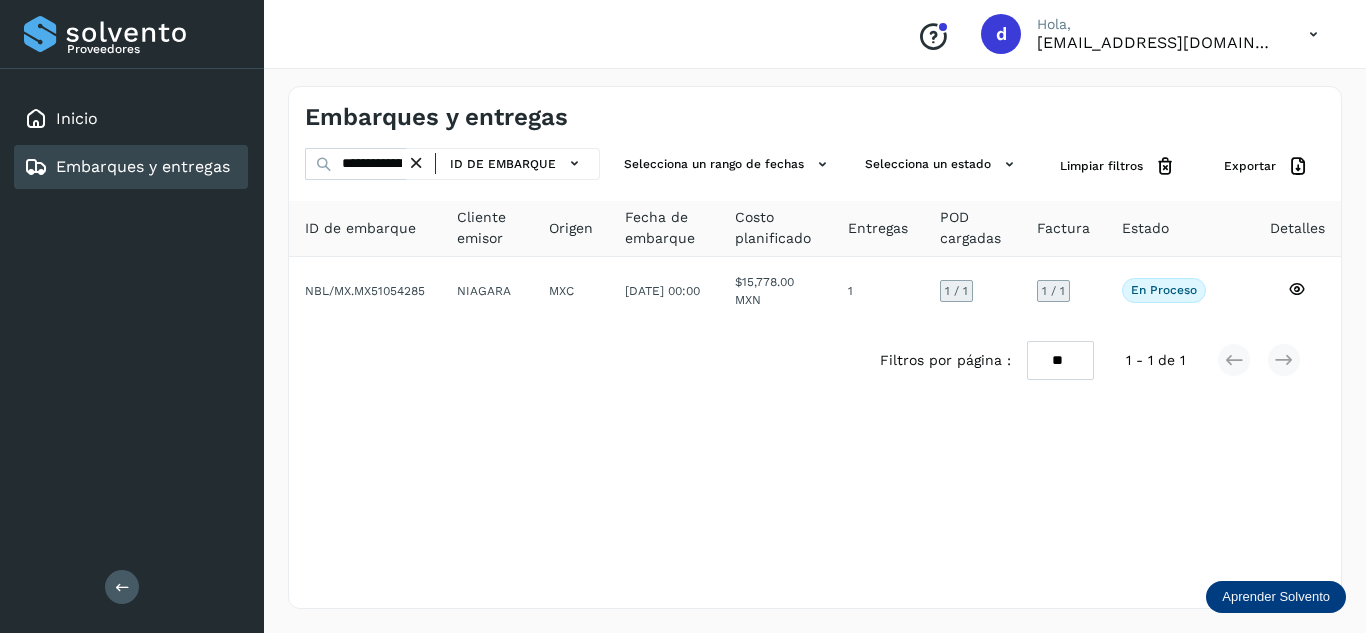 click at bounding box center [416, 163] 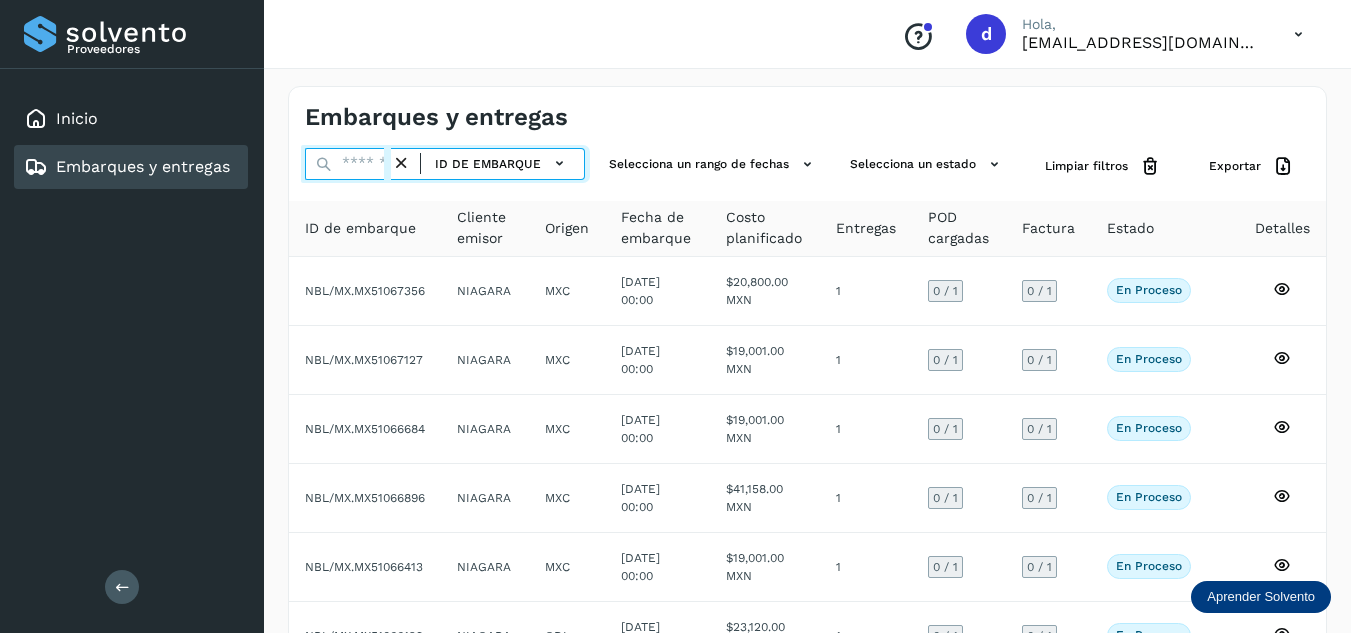 click at bounding box center (348, 164) 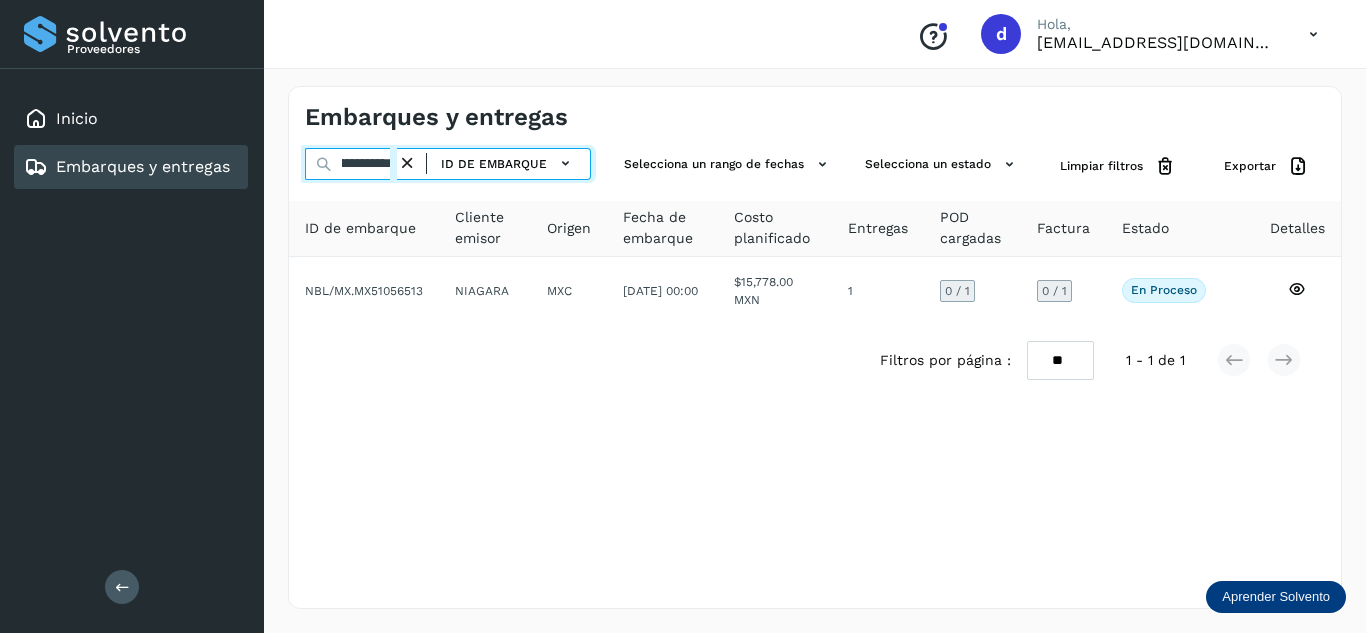 scroll, scrollTop: 0, scrollLeft: 73, axis: horizontal 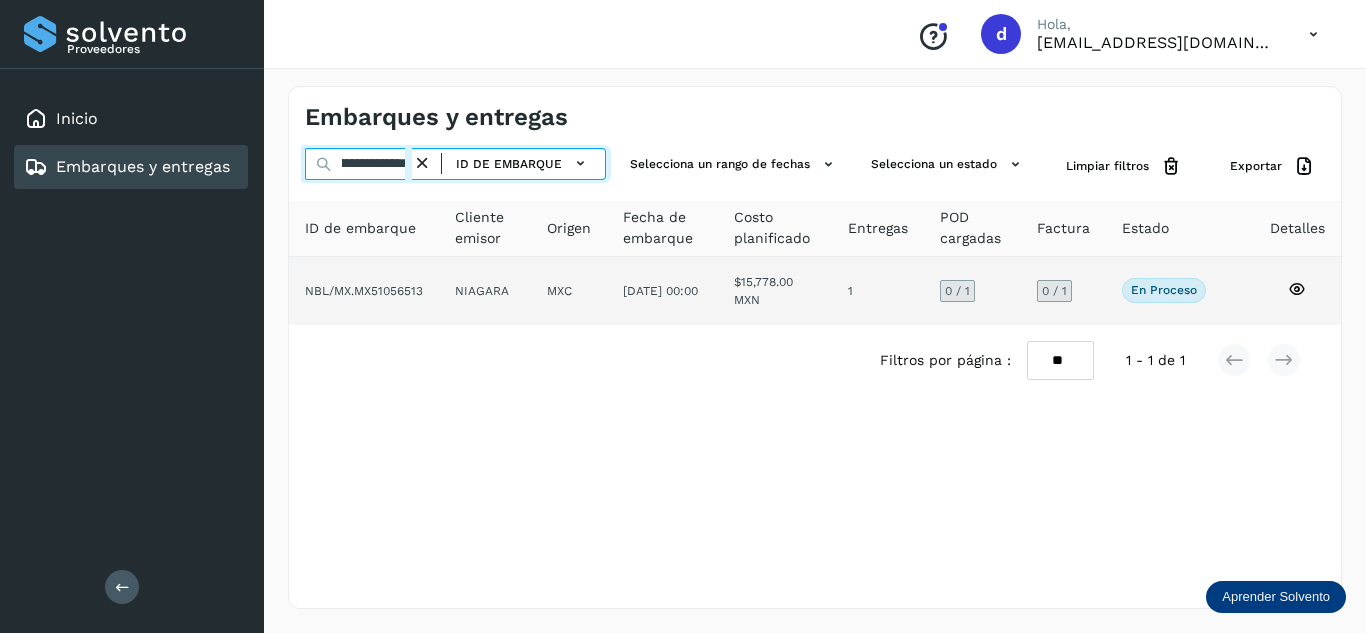 type on "**********" 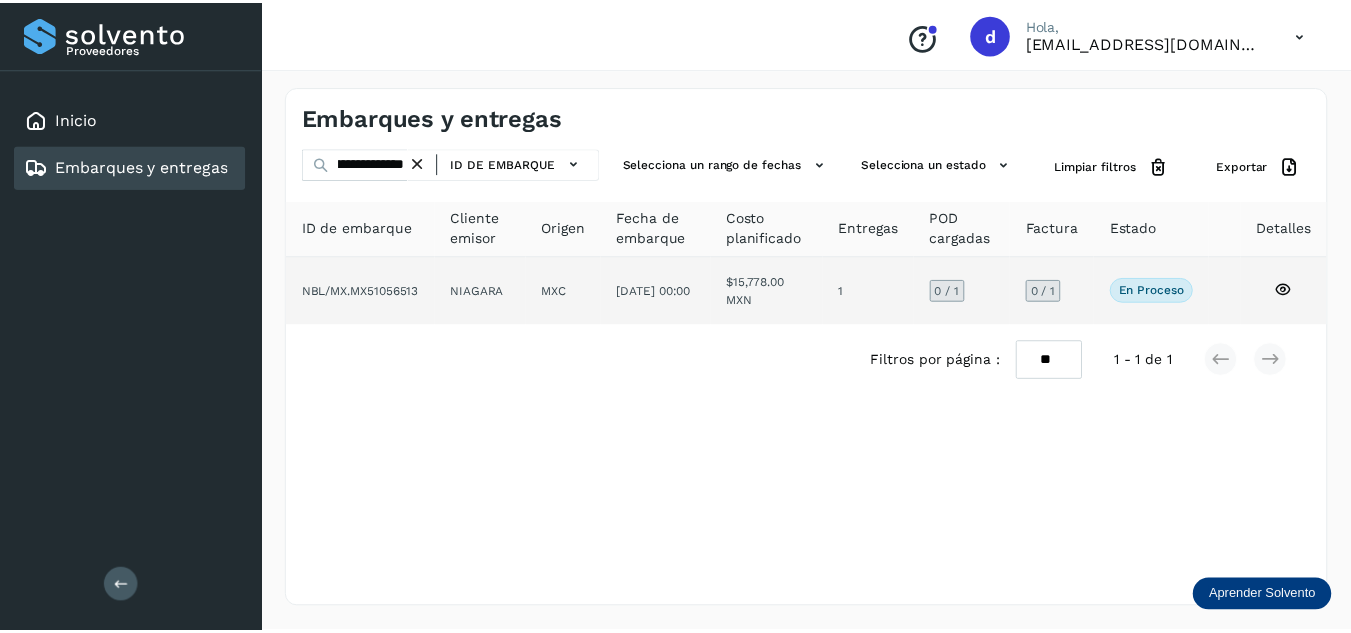 scroll, scrollTop: 0, scrollLeft: 0, axis: both 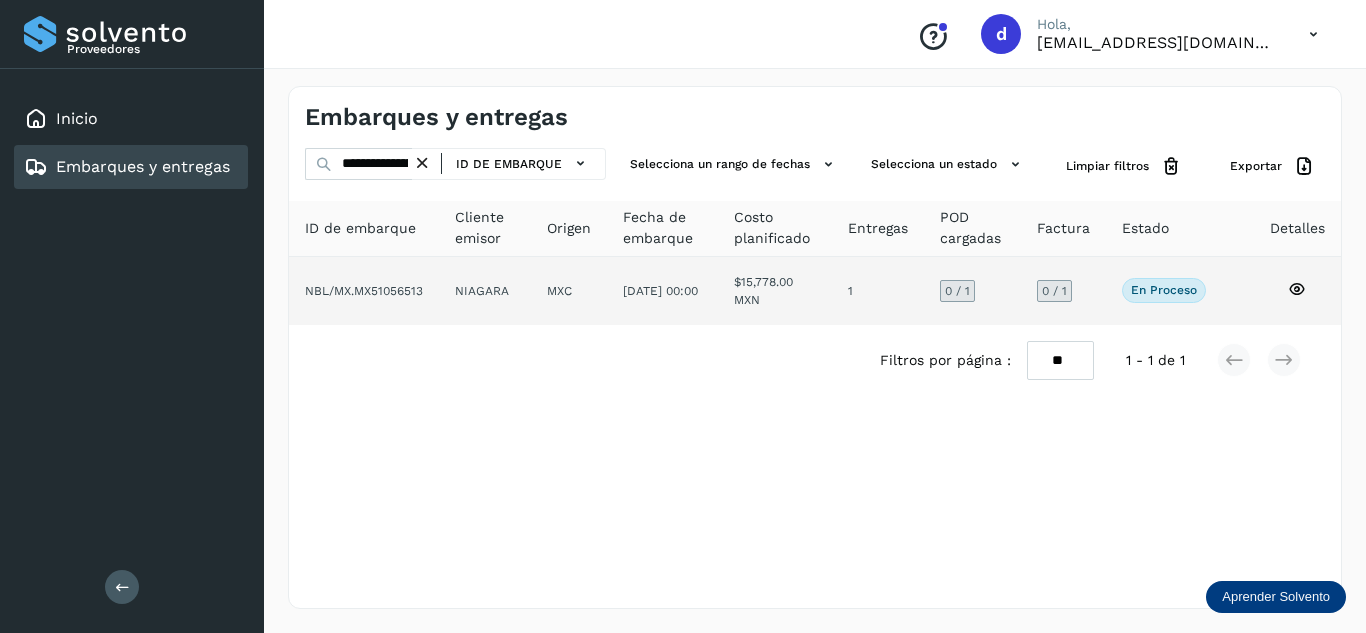 click 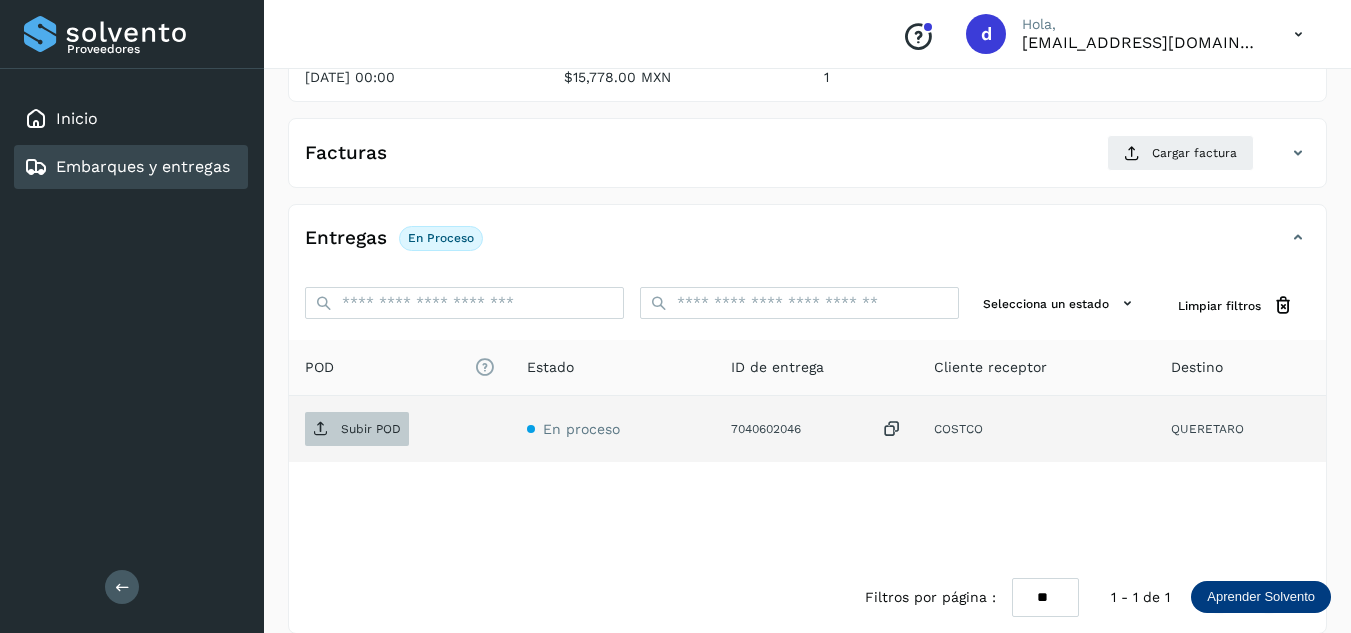 scroll, scrollTop: 300, scrollLeft: 0, axis: vertical 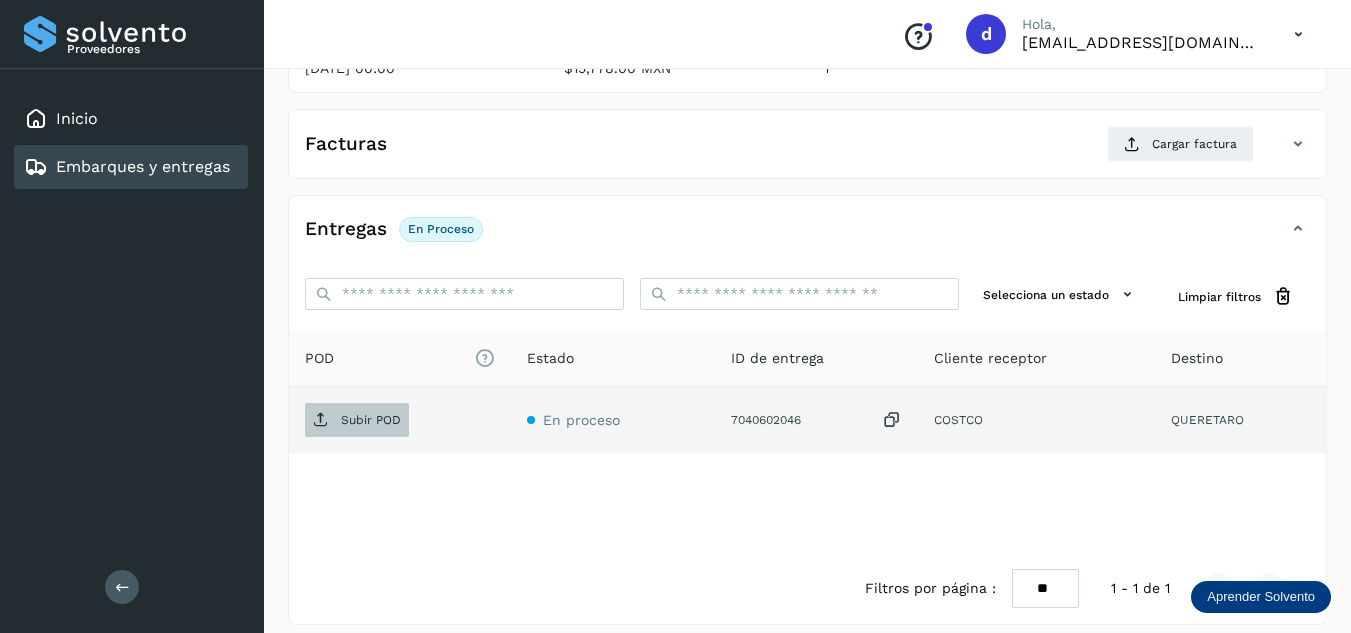 click on "Subir POD" at bounding box center (371, 420) 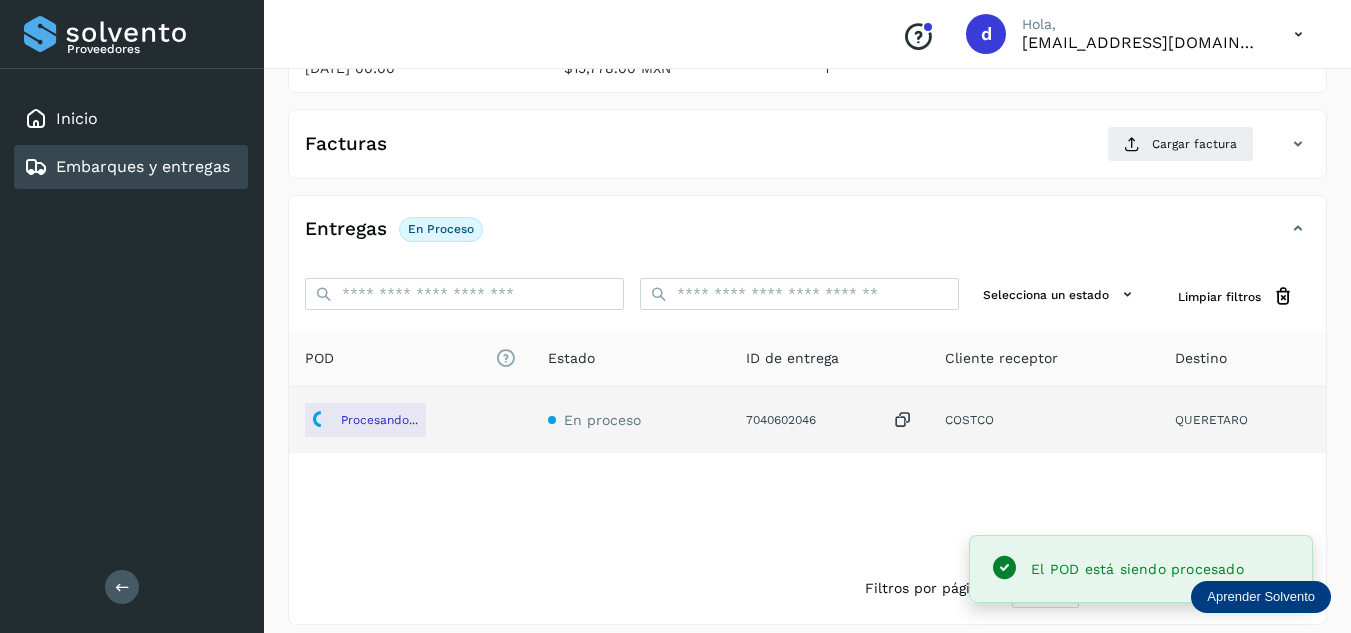 scroll, scrollTop: 200, scrollLeft: 0, axis: vertical 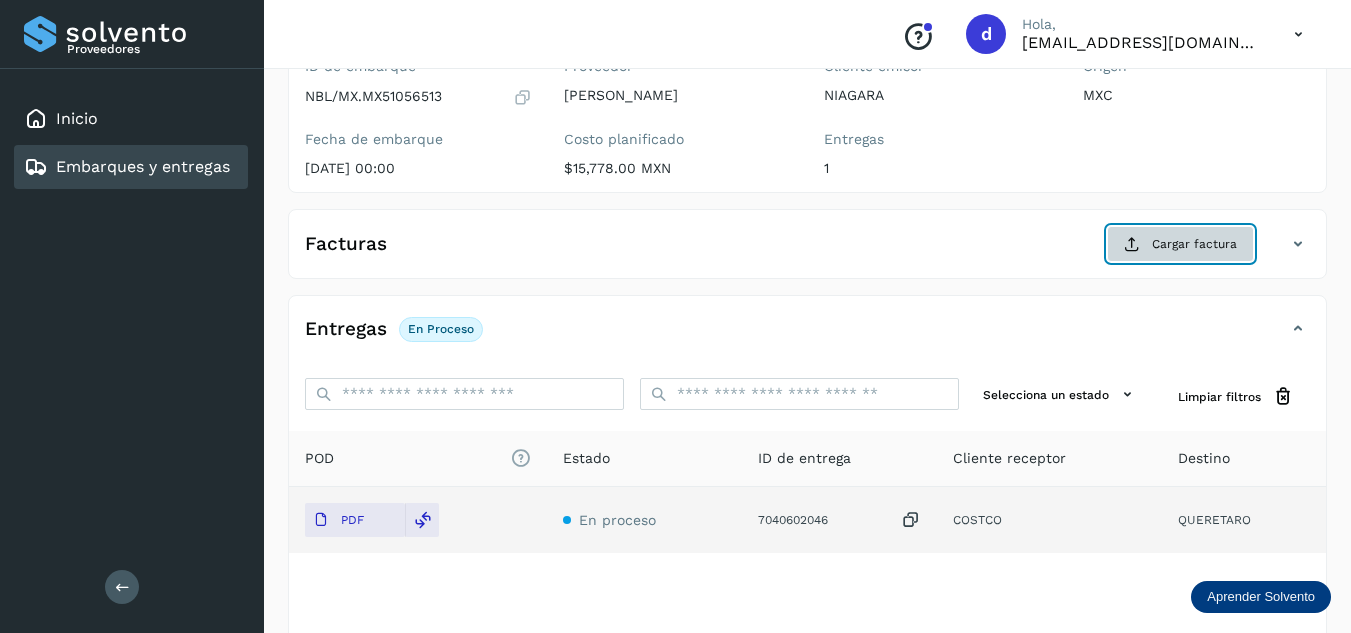 click on "Cargar factura" 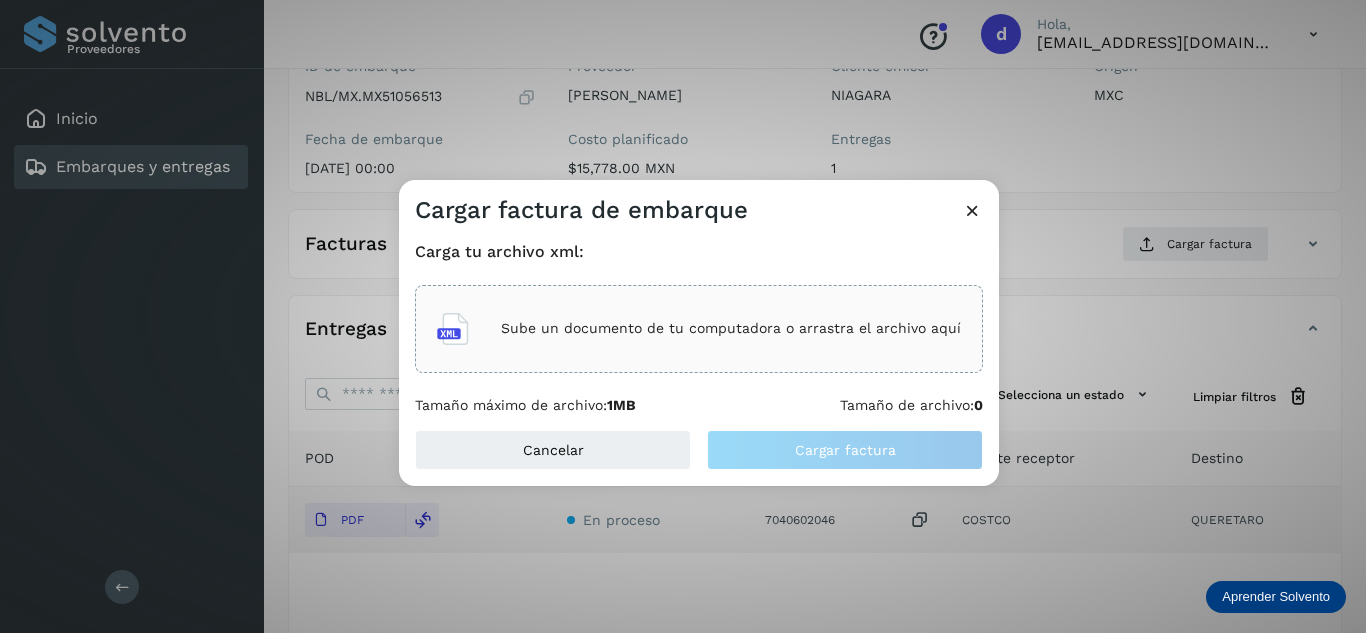 click on "Sube un documento de tu computadora o arrastra el archivo aquí" at bounding box center (731, 328) 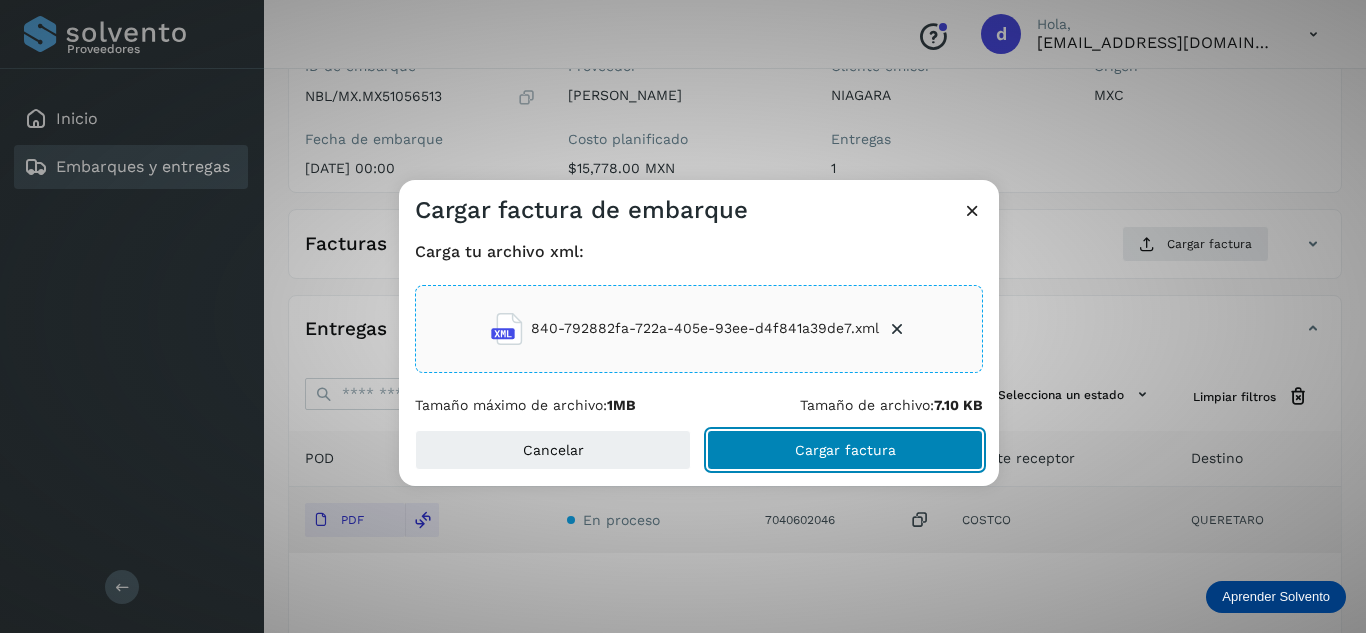 click on "Cargar factura" 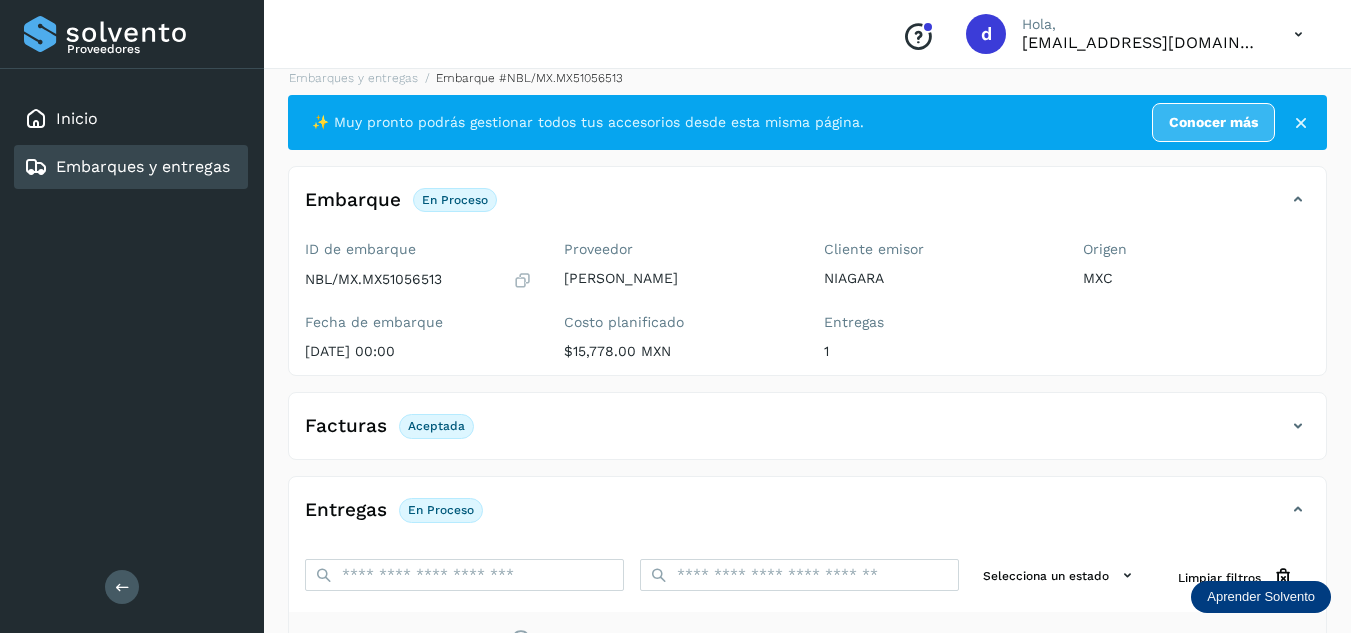 scroll, scrollTop: 0, scrollLeft: 0, axis: both 